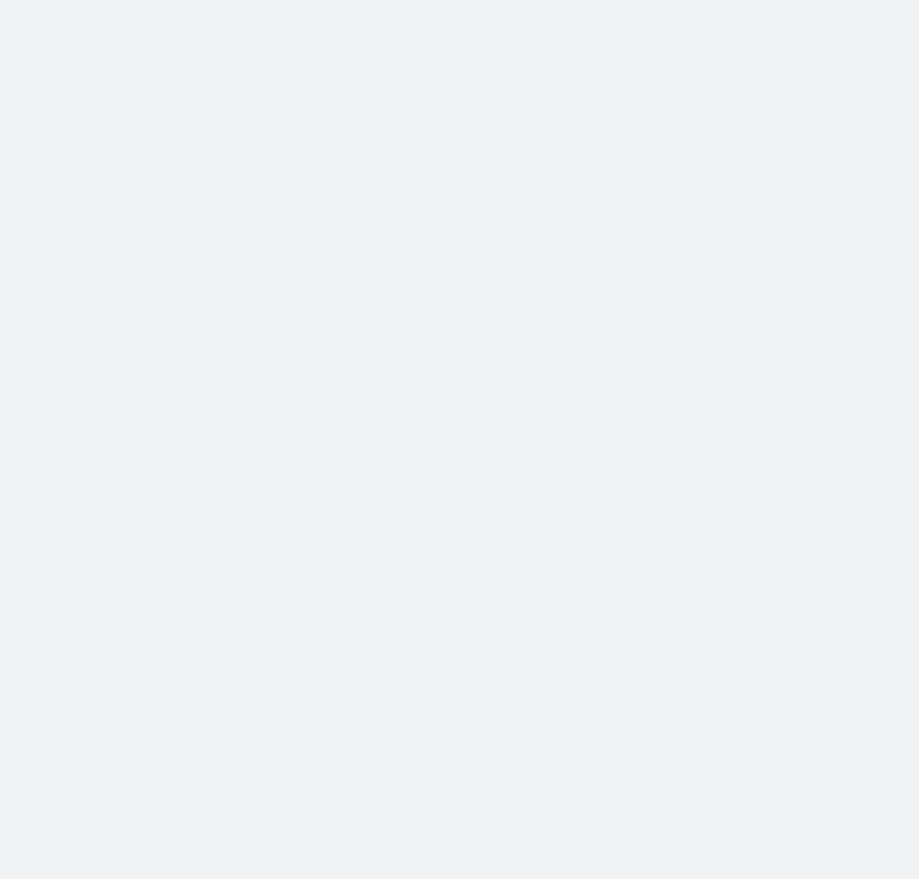 scroll, scrollTop: 0, scrollLeft: 0, axis: both 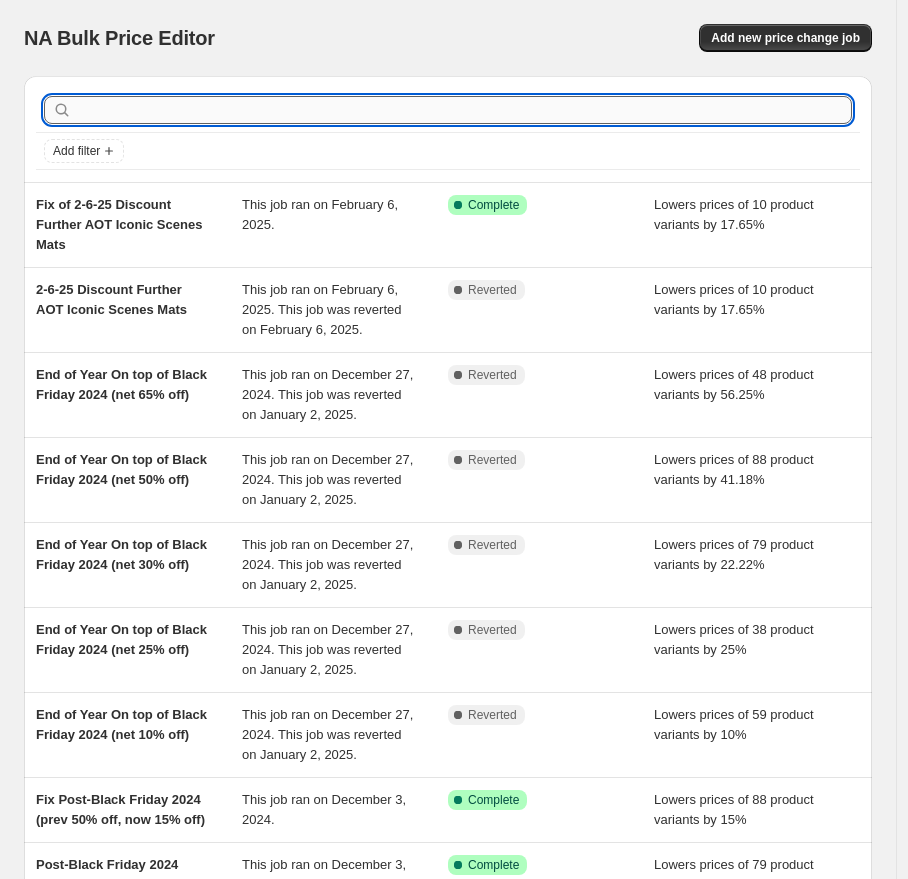 click at bounding box center (464, 110) 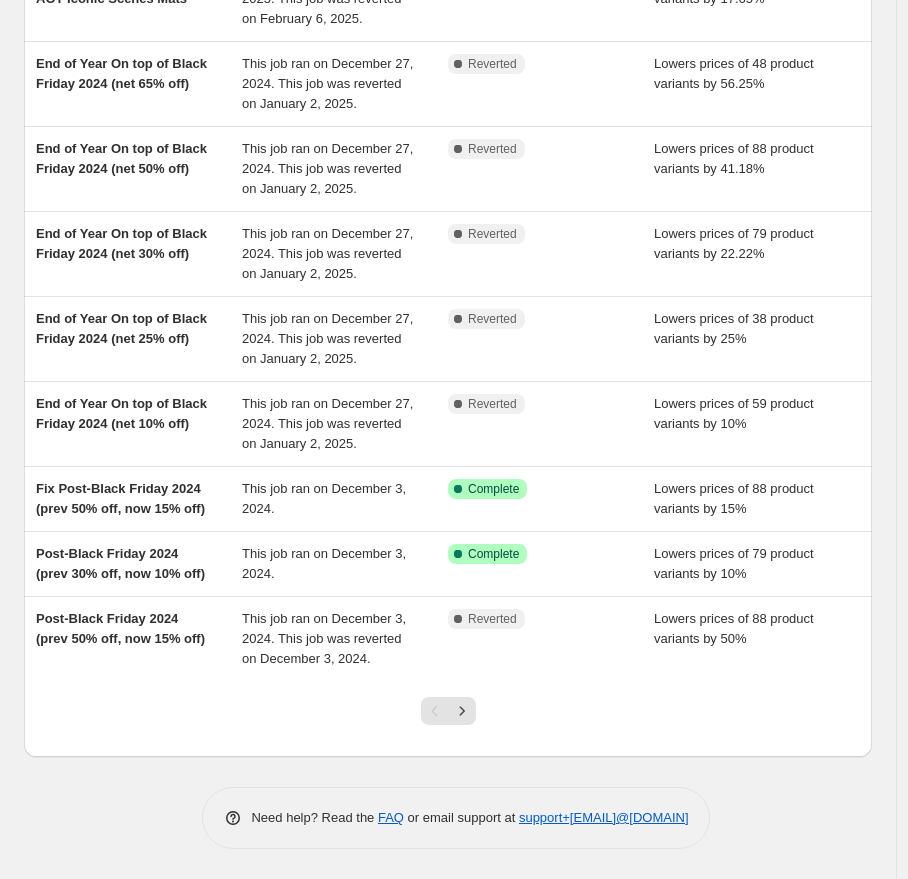 scroll, scrollTop: 0, scrollLeft: 0, axis: both 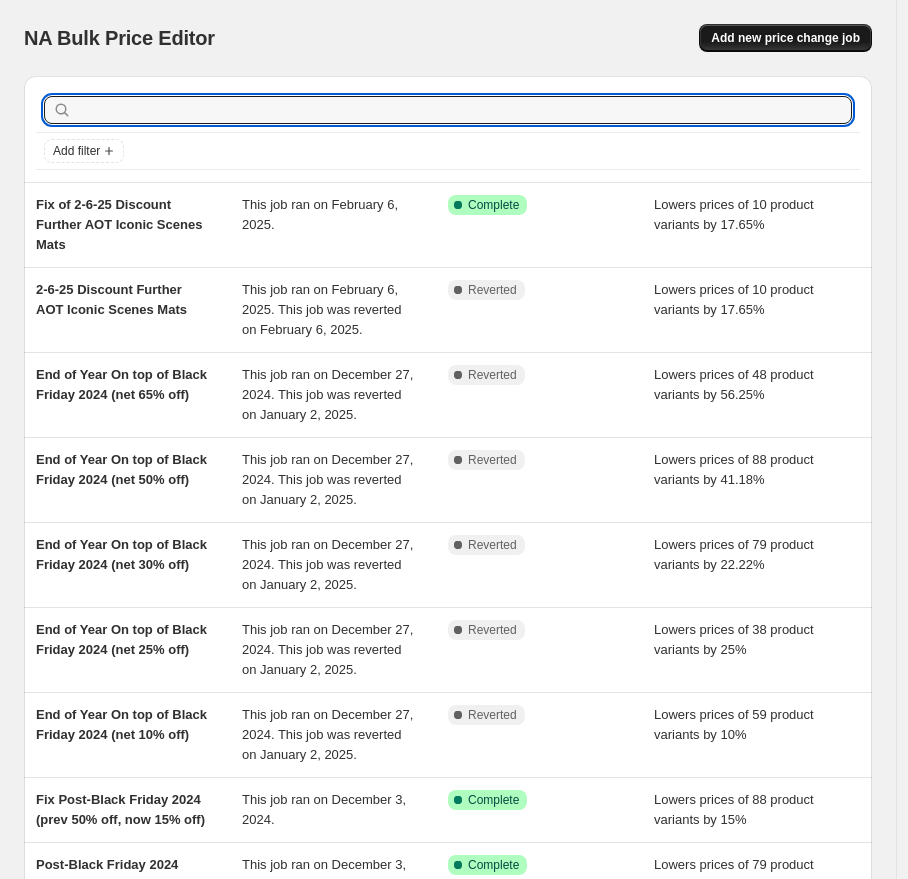 click on "Add new price change job" at bounding box center (785, 38) 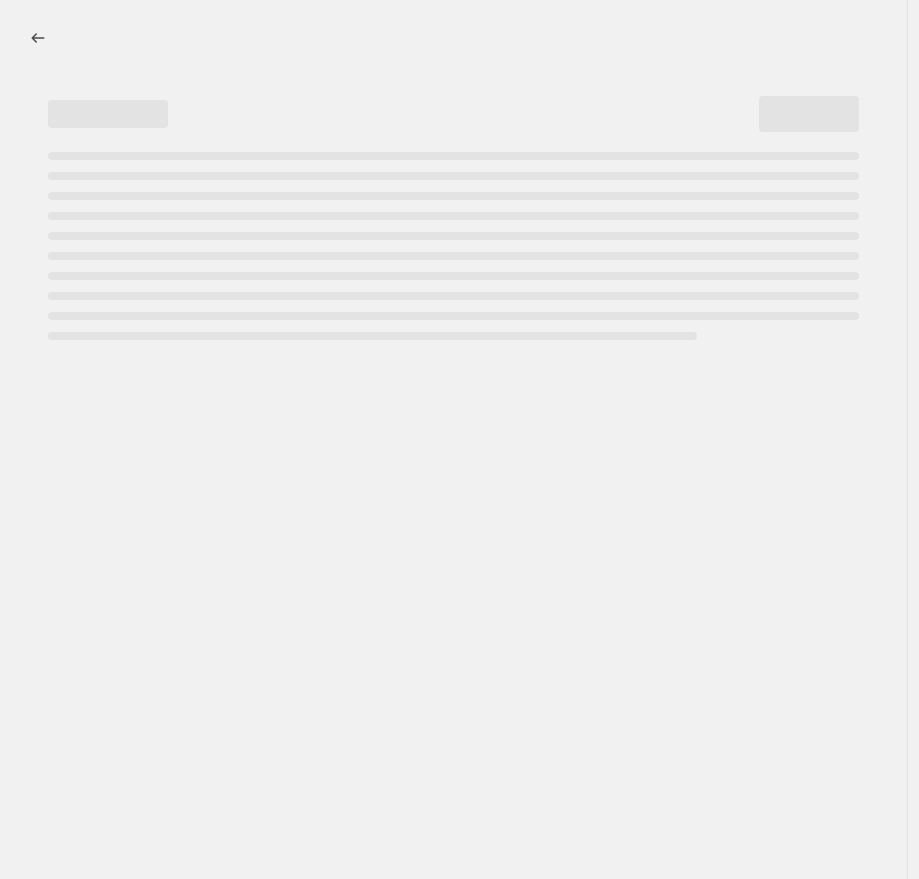 select on "percentage" 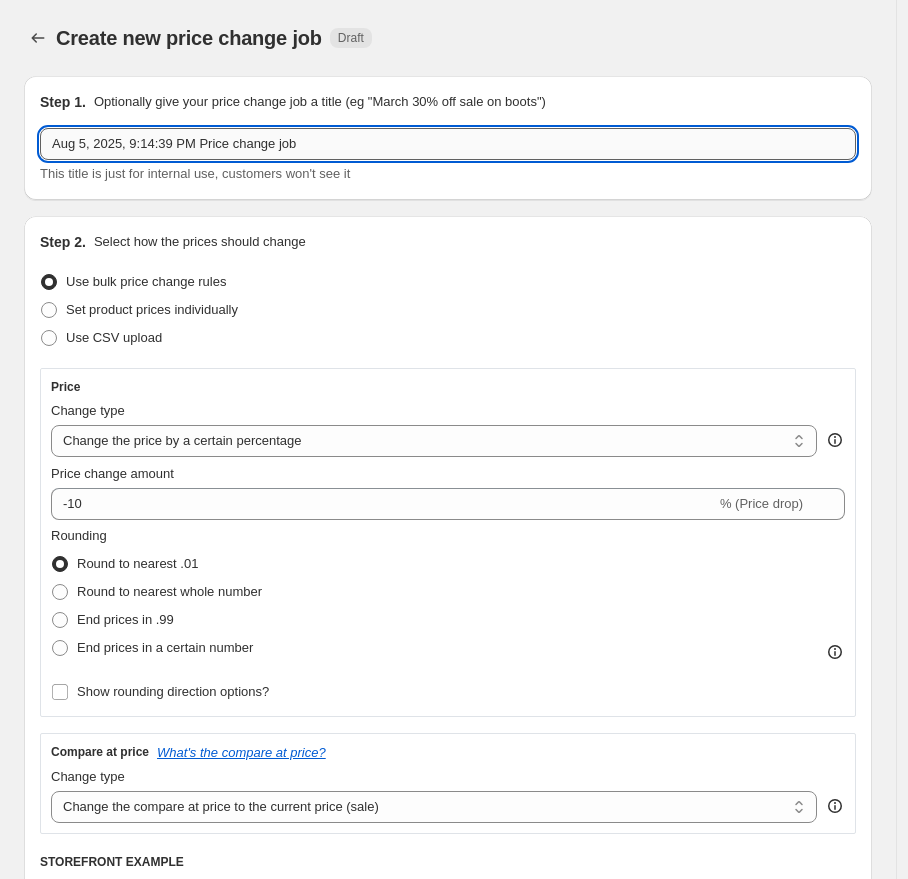 click on "Aug 5, 2025, 9:14:39 PM Price change job" at bounding box center (448, 144) 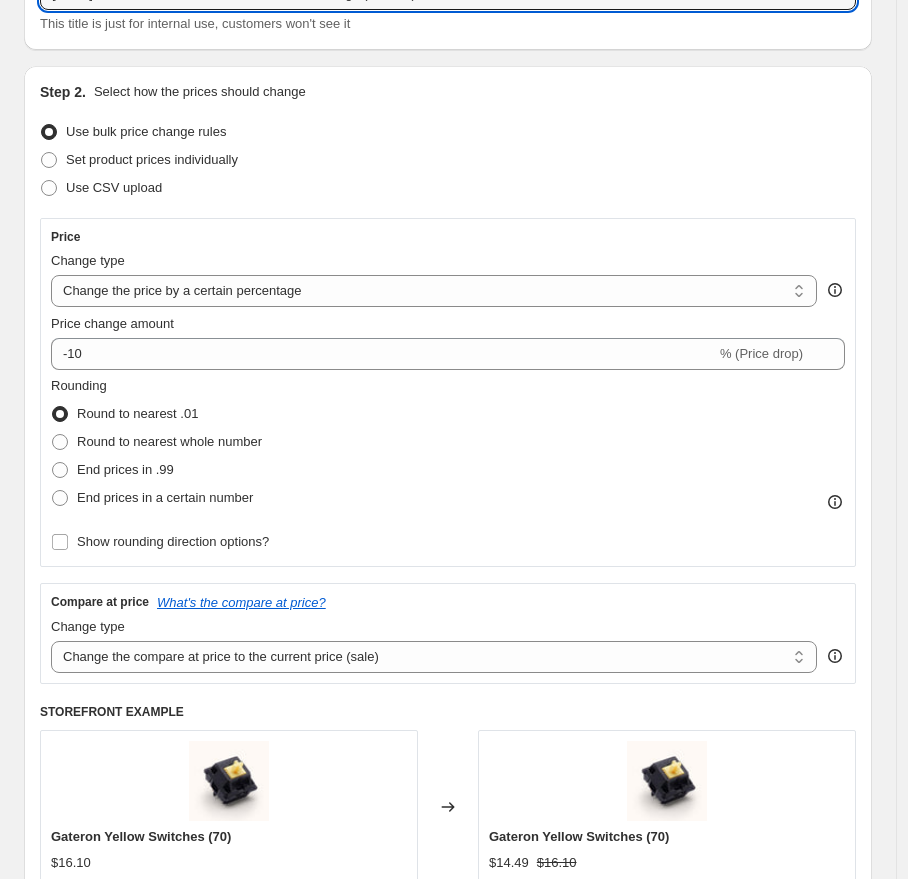 scroll, scrollTop: 237, scrollLeft: 0, axis: vertical 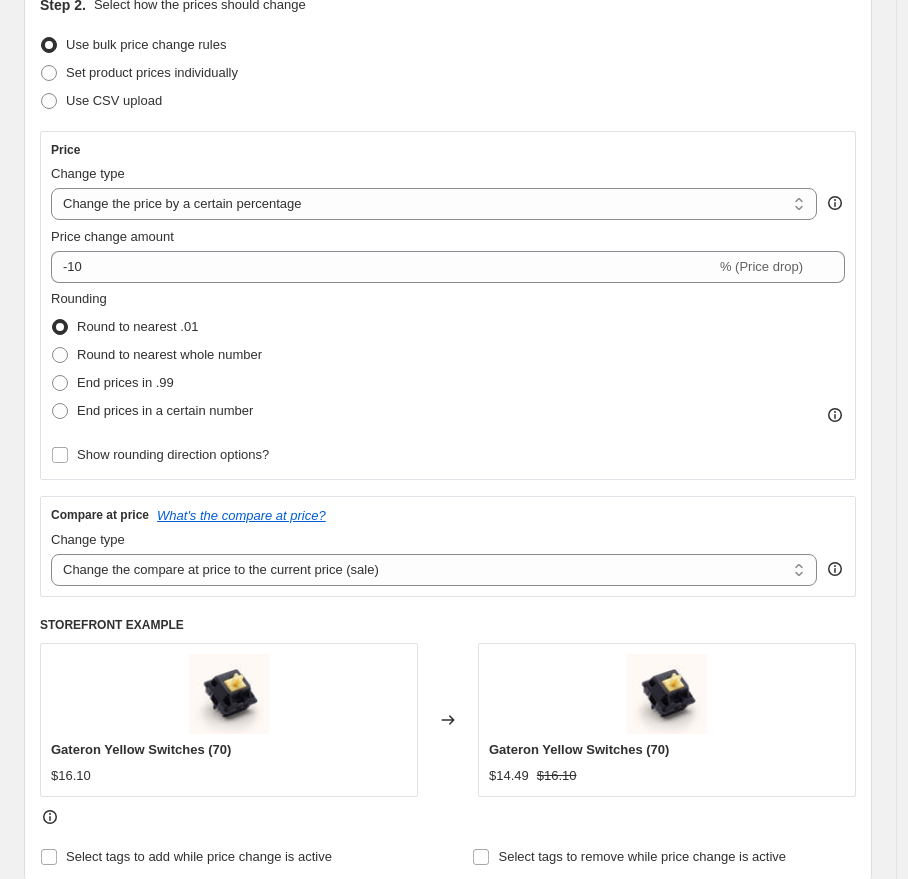 type on "[DATE] Additional Stale Products Added to Sale Page (10% off)" 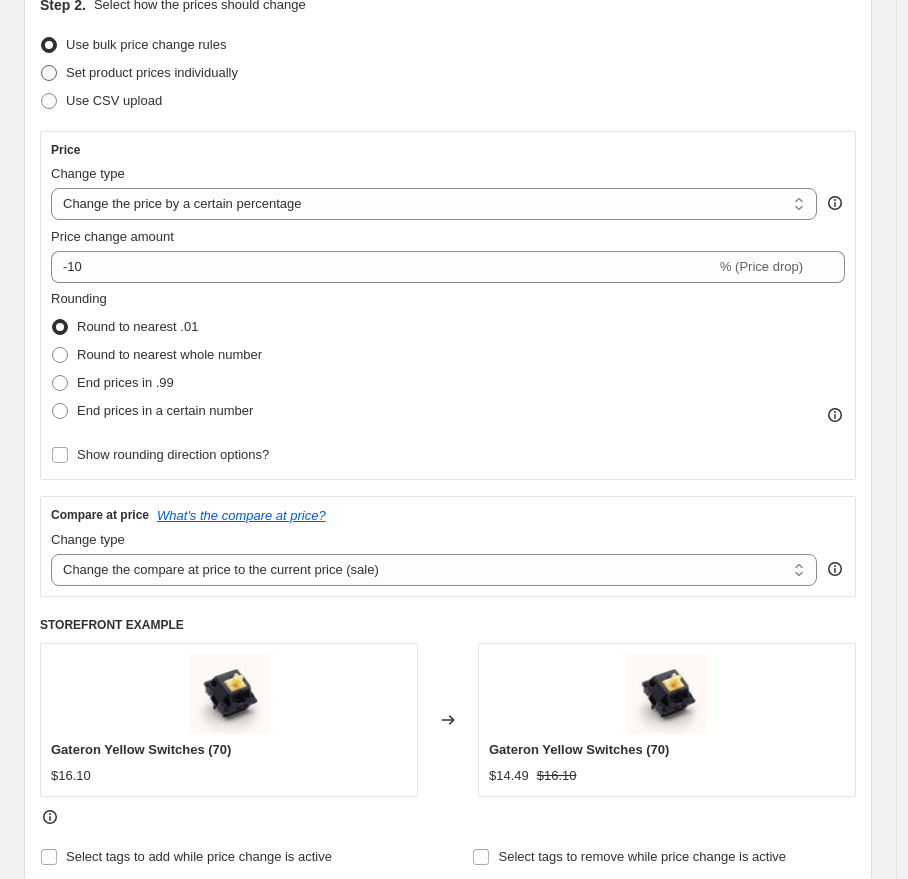 click on "Set product prices individually" at bounding box center [152, 72] 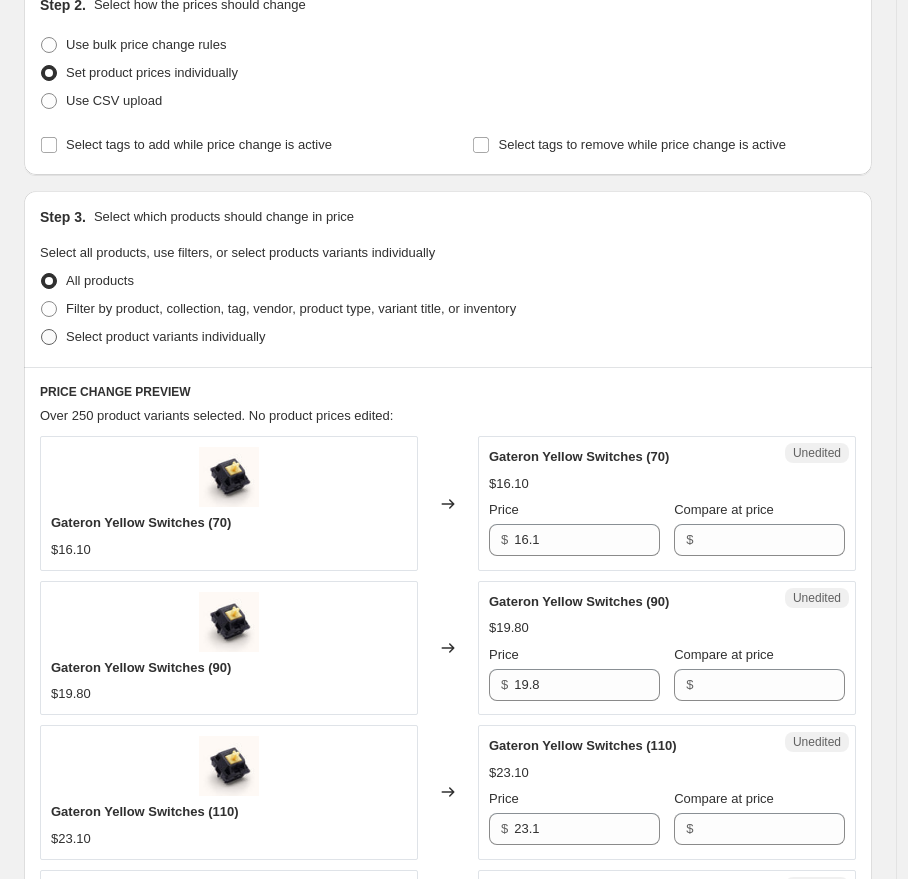 click on "Select product variants individually" at bounding box center [165, 336] 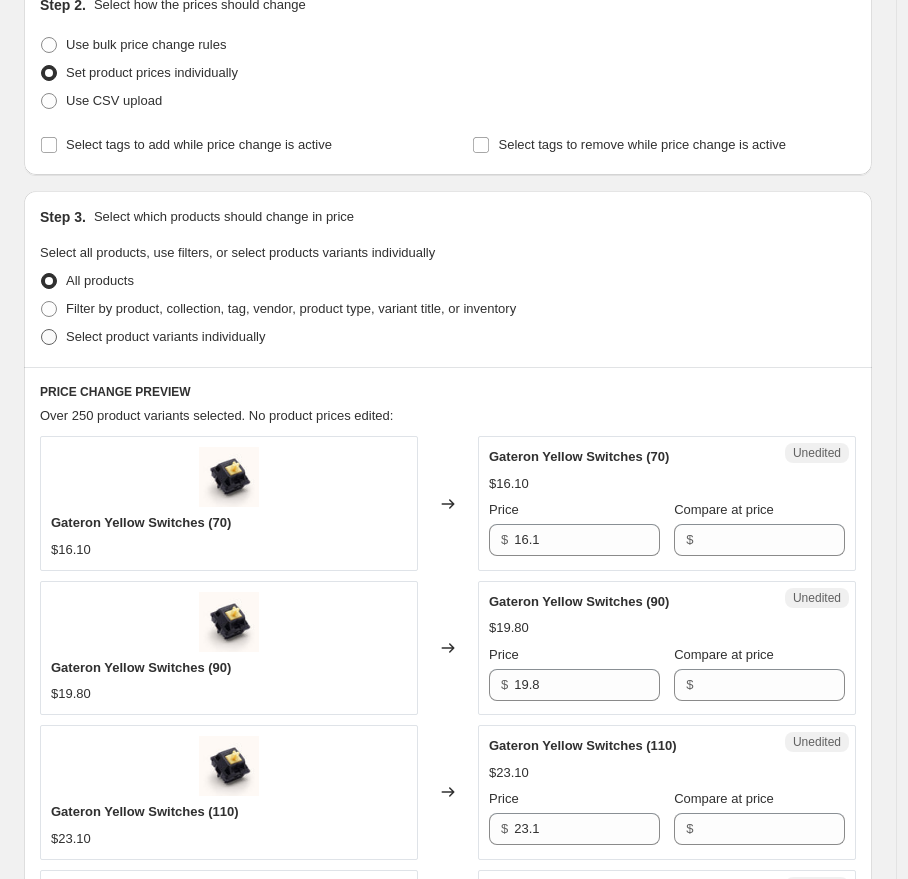radio on "true" 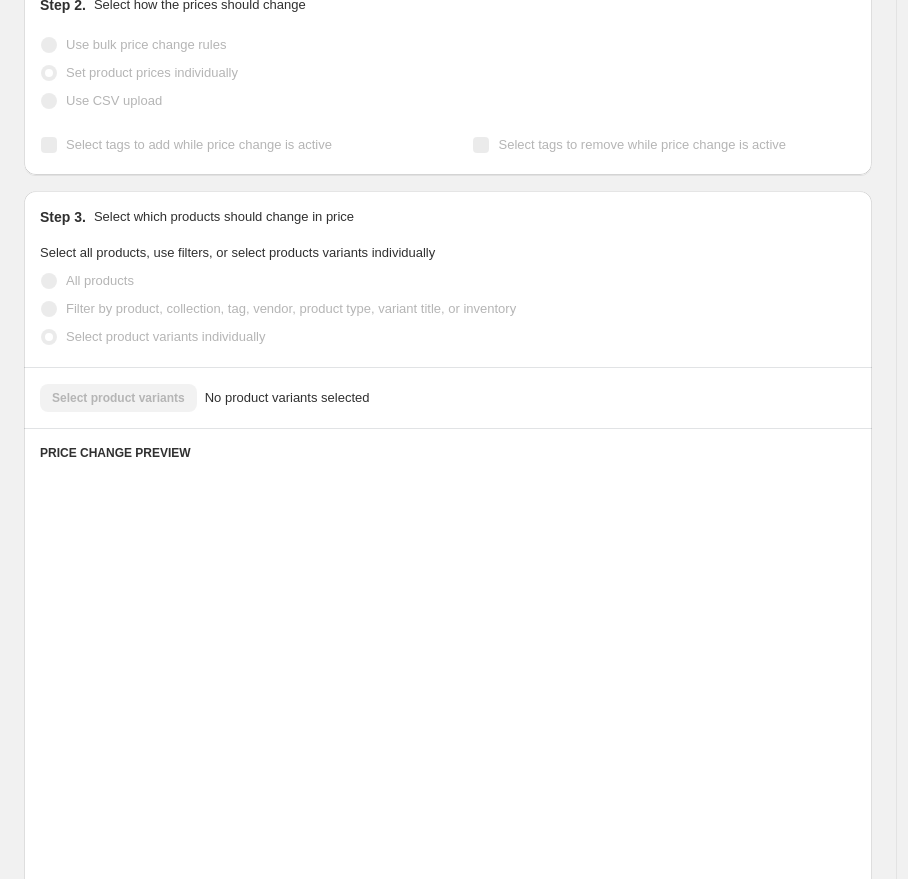 scroll, scrollTop: 211, scrollLeft: 0, axis: vertical 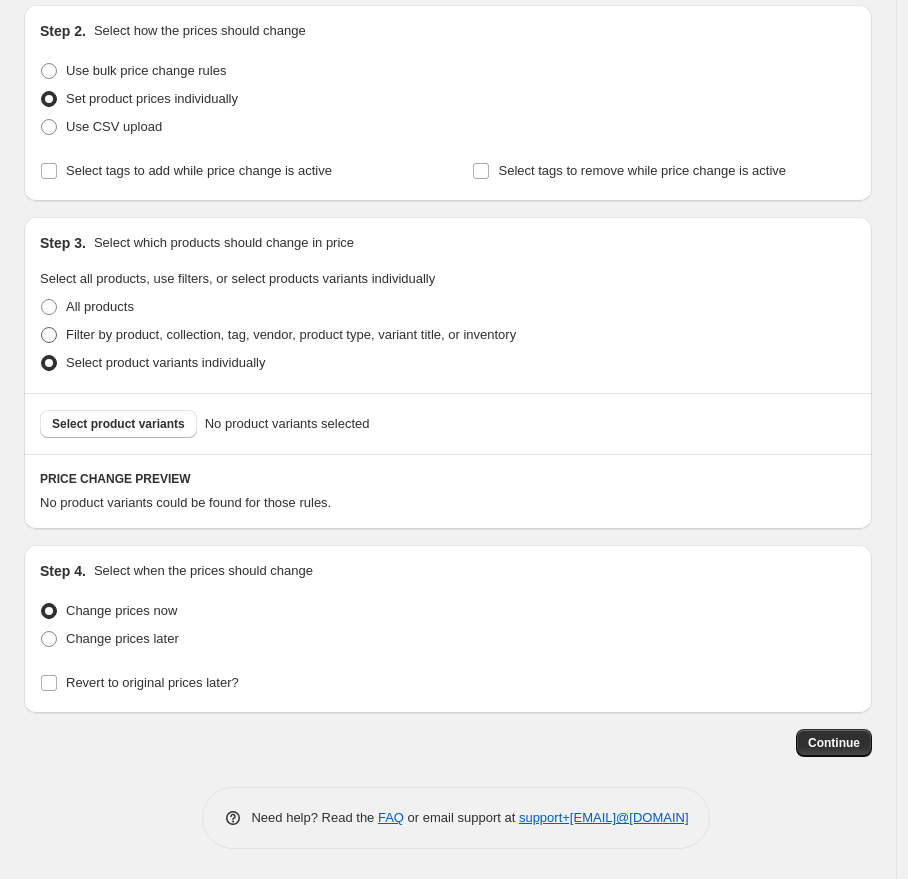 click on "Filter by product, collection, tag, vendor, product type, variant title, or inventory" at bounding box center [291, 335] 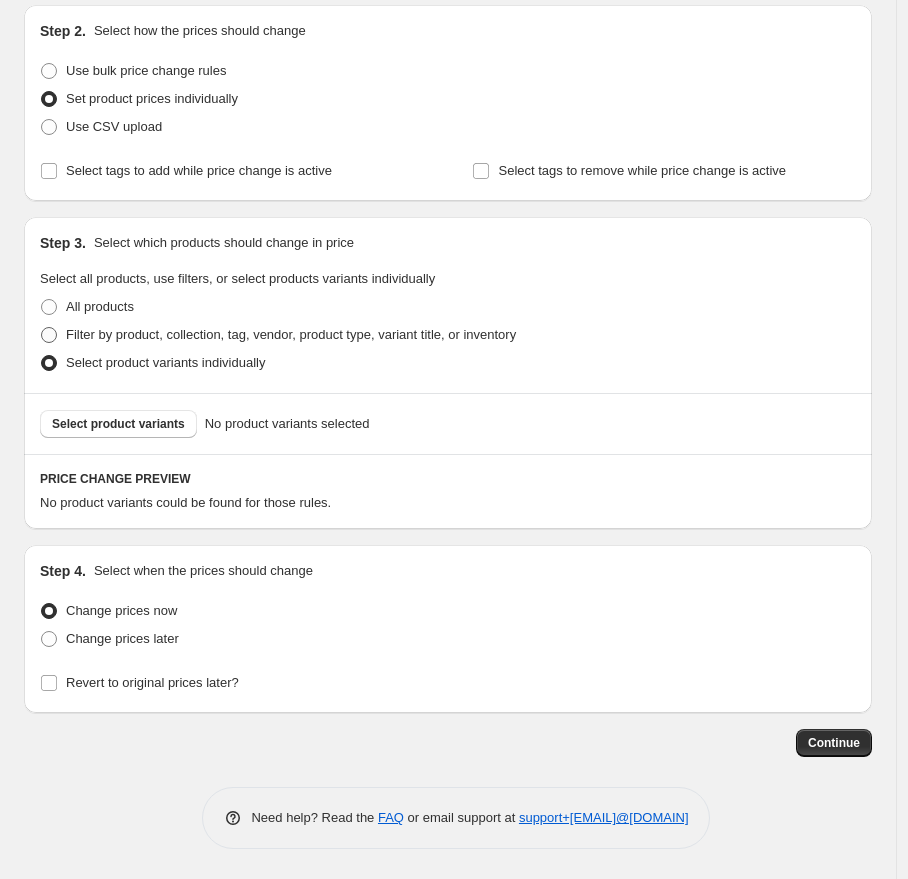 radio on "true" 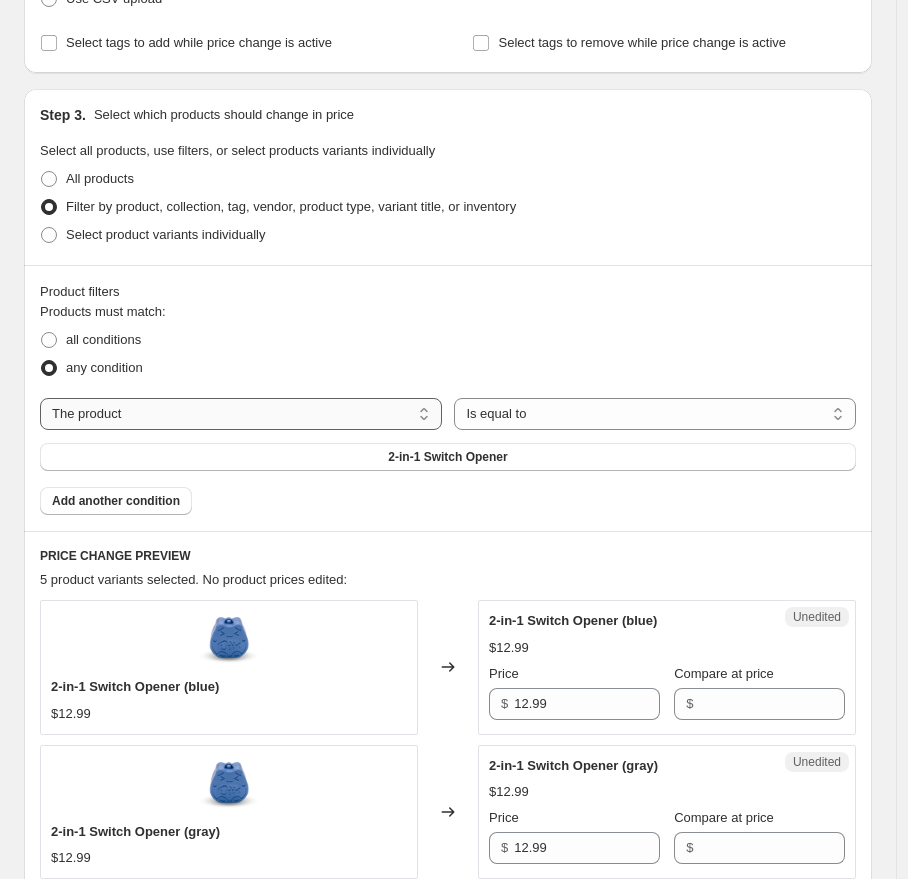 scroll, scrollTop: 383, scrollLeft: 0, axis: vertical 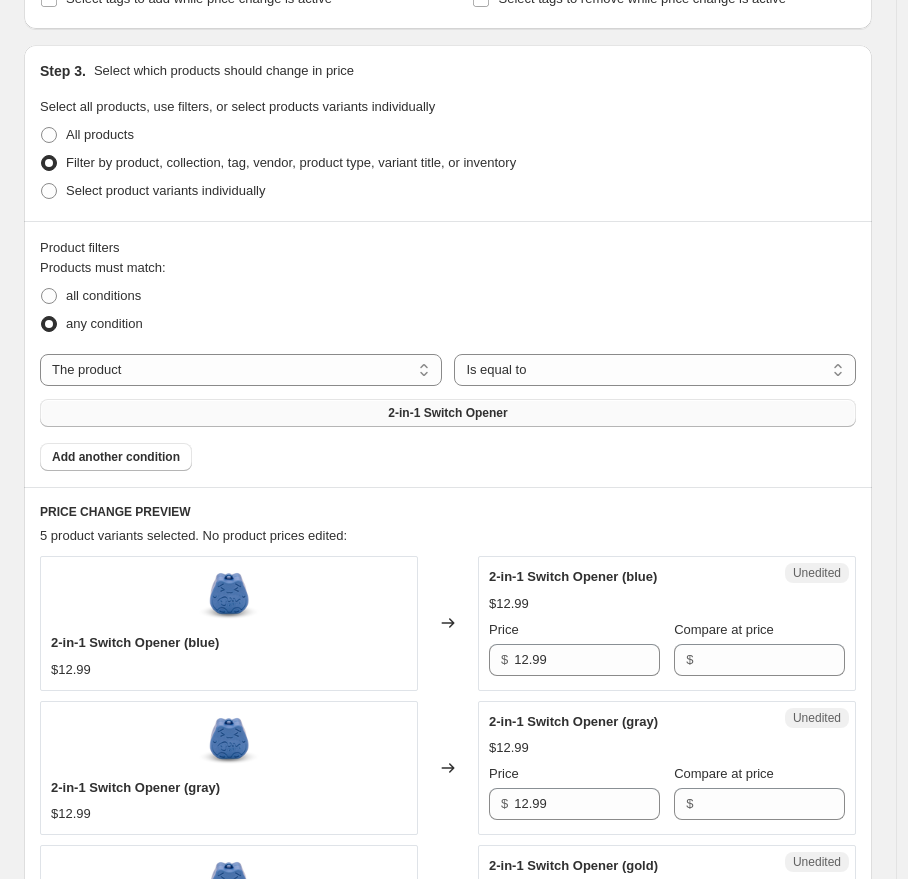 click on "2-in-1 Switch Opener" at bounding box center (448, 413) 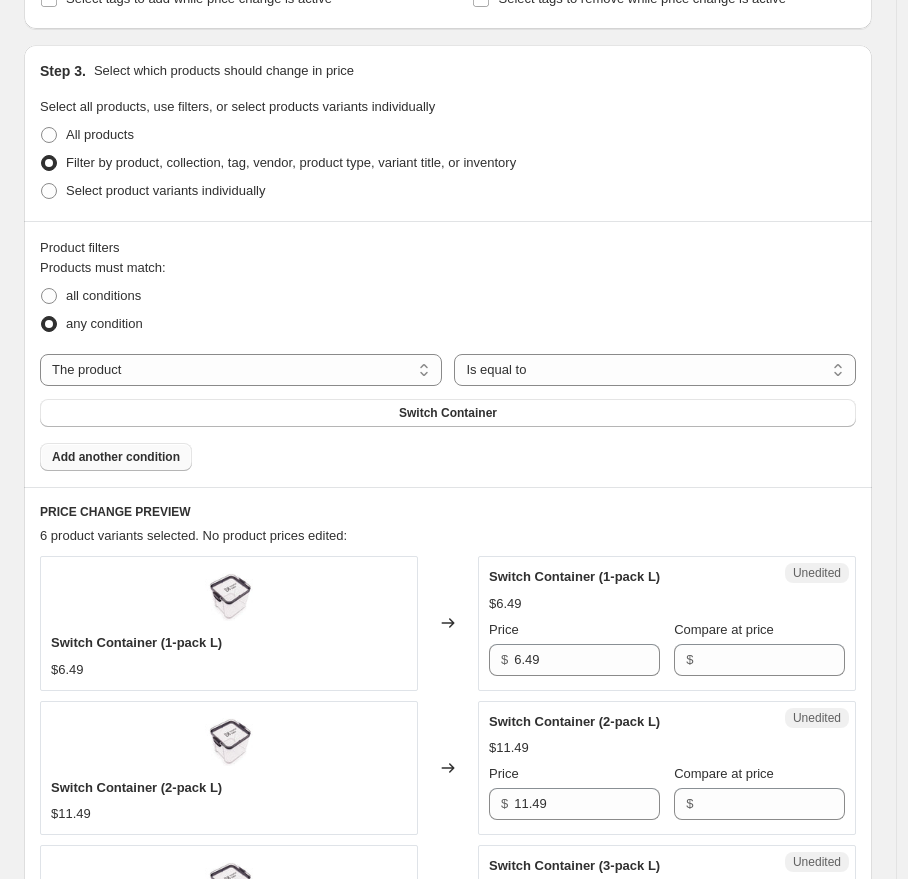 click on "Add another condition" at bounding box center (116, 457) 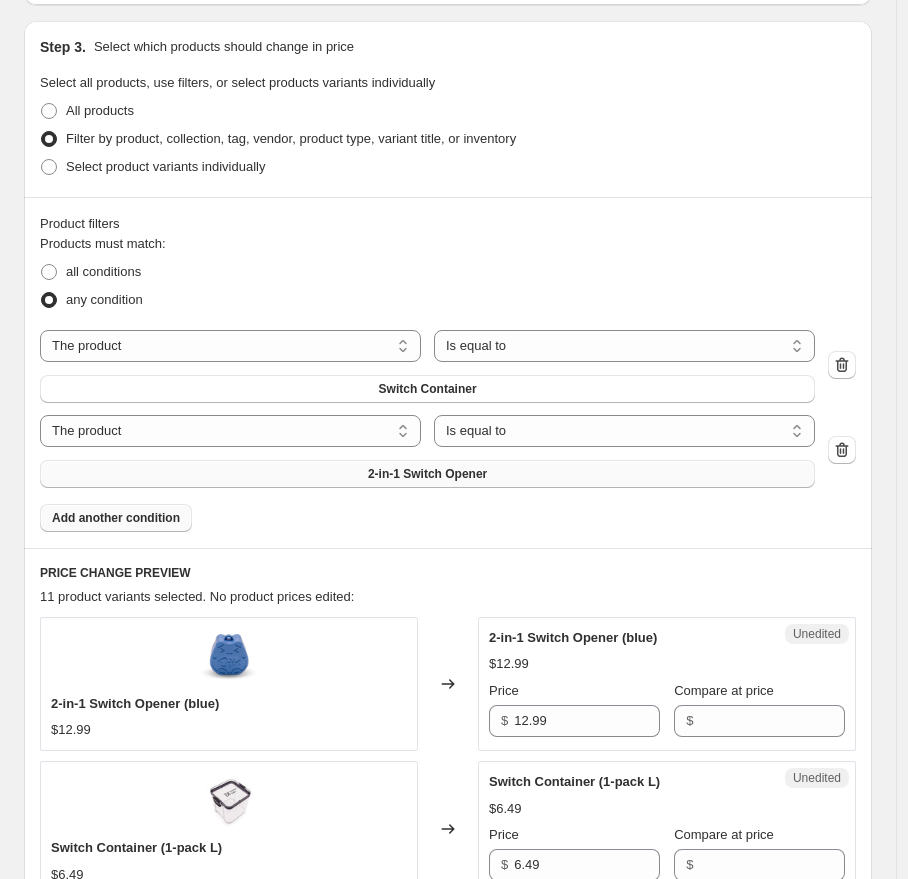 scroll, scrollTop: 421, scrollLeft: 0, axis: vertical 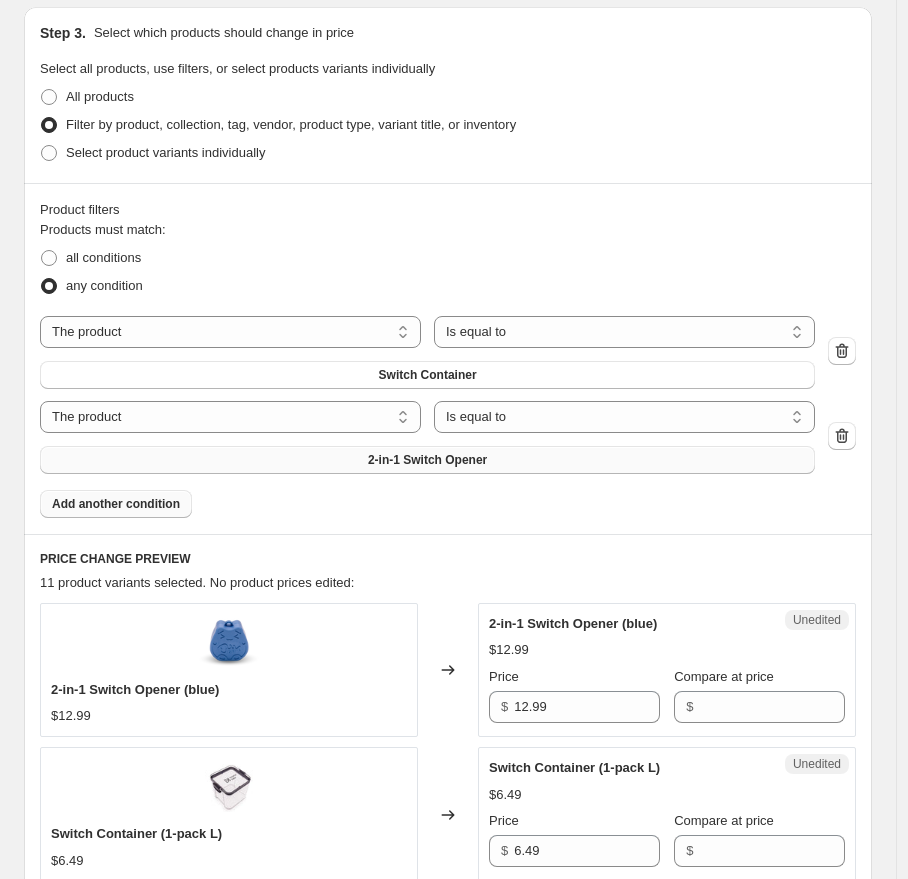 click on "2-in-1 Switch Opener" at bounding box center (427, 460) 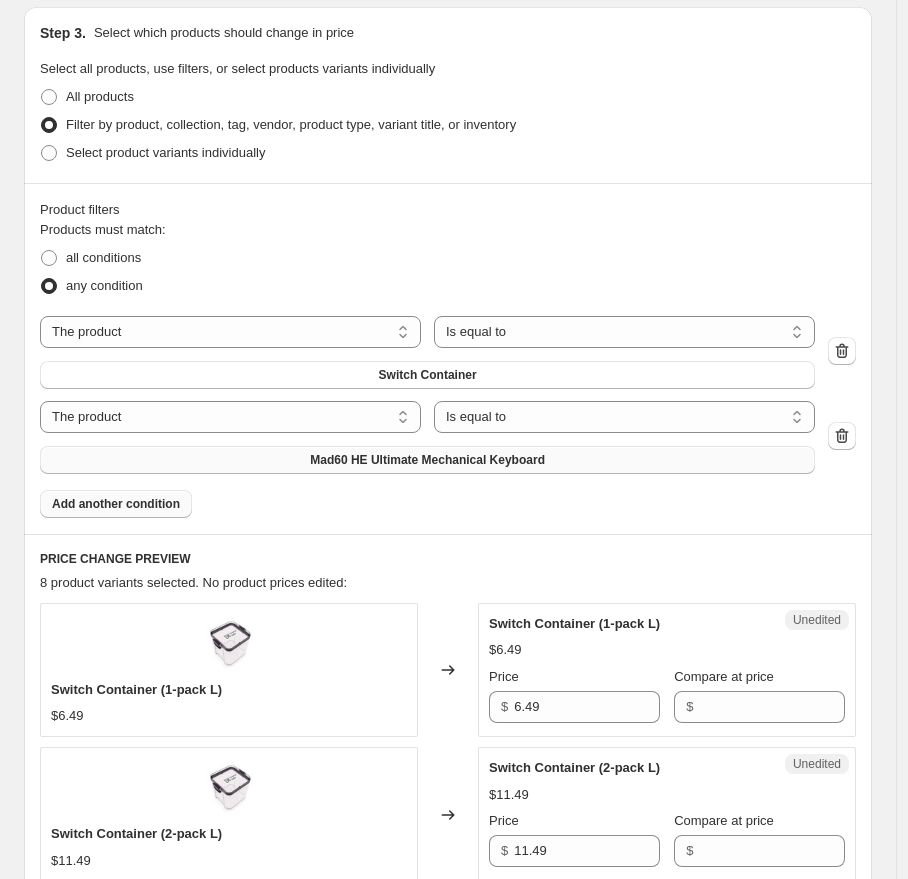 click on "Add another condition" at bounding box center [116, 504] 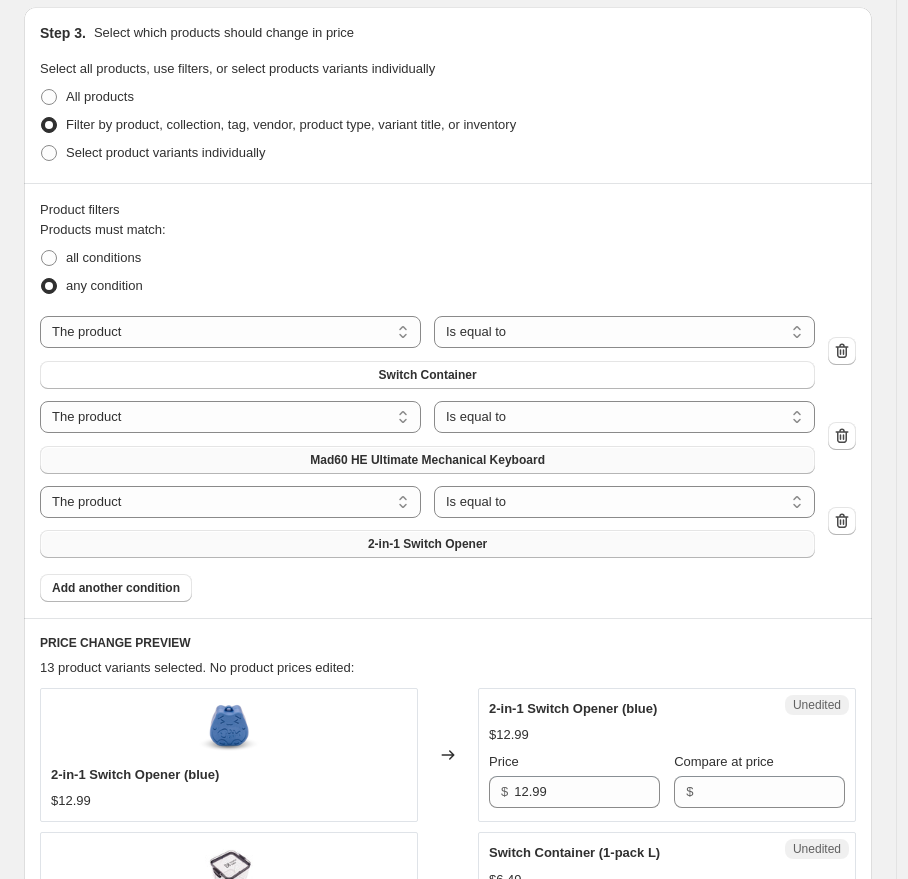 click on "2-in-1 Switch Opener" at bounding box center (427, 544) 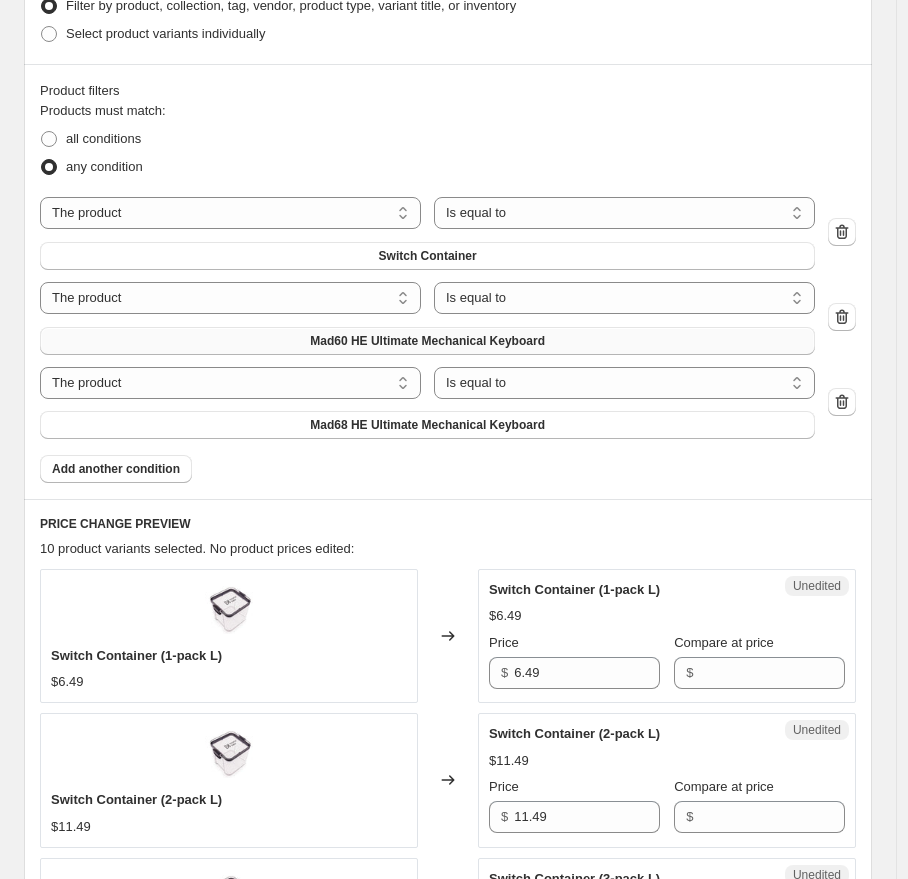 scroll, scrollTop: 575, scrollLeft: 0, axis: vertical 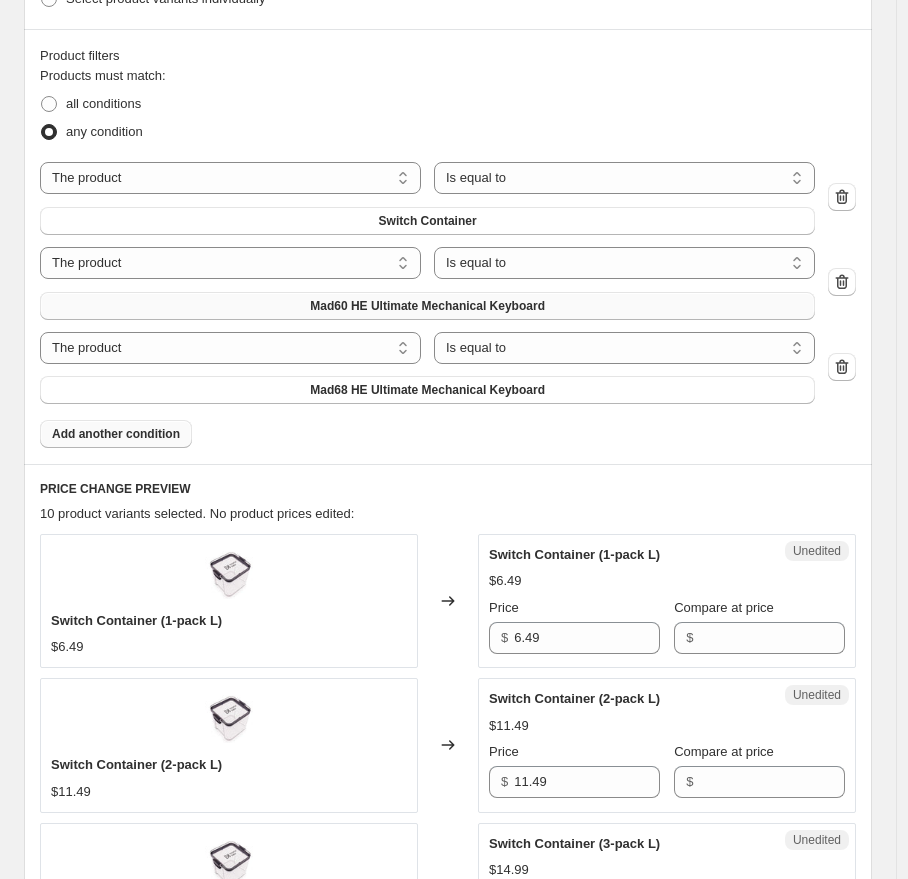click on "Add another condition" at bounding box center (116, 434) 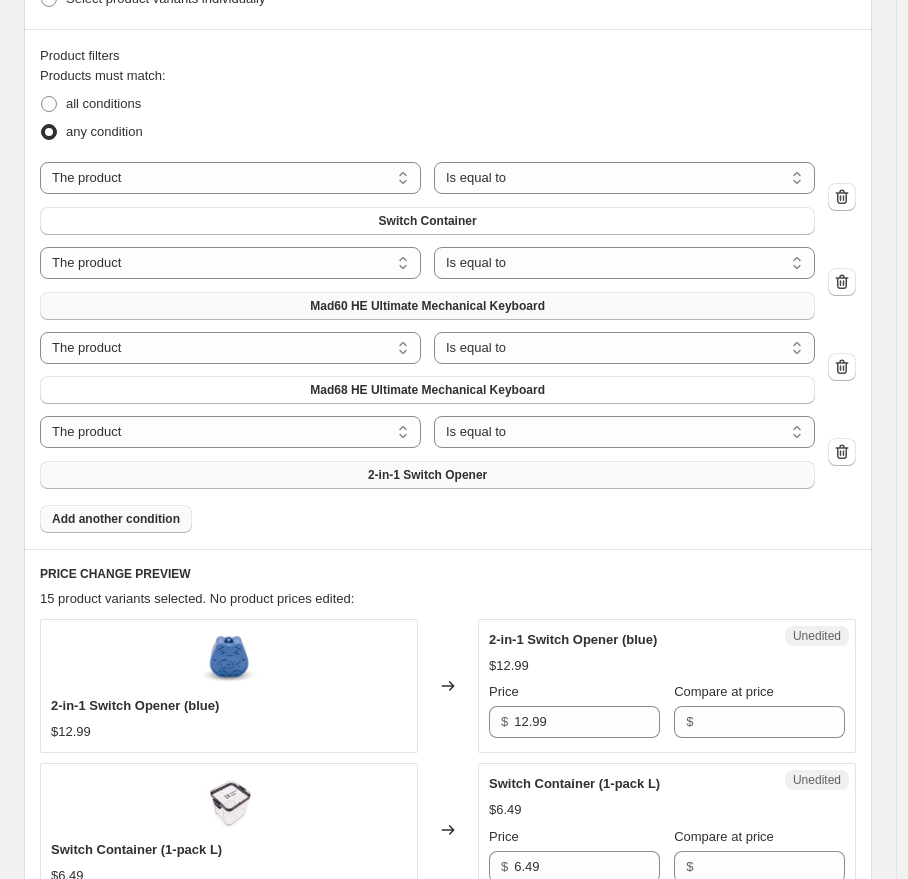 click on "2-in-1 Switch Opener" at bounding box center (427, 475) 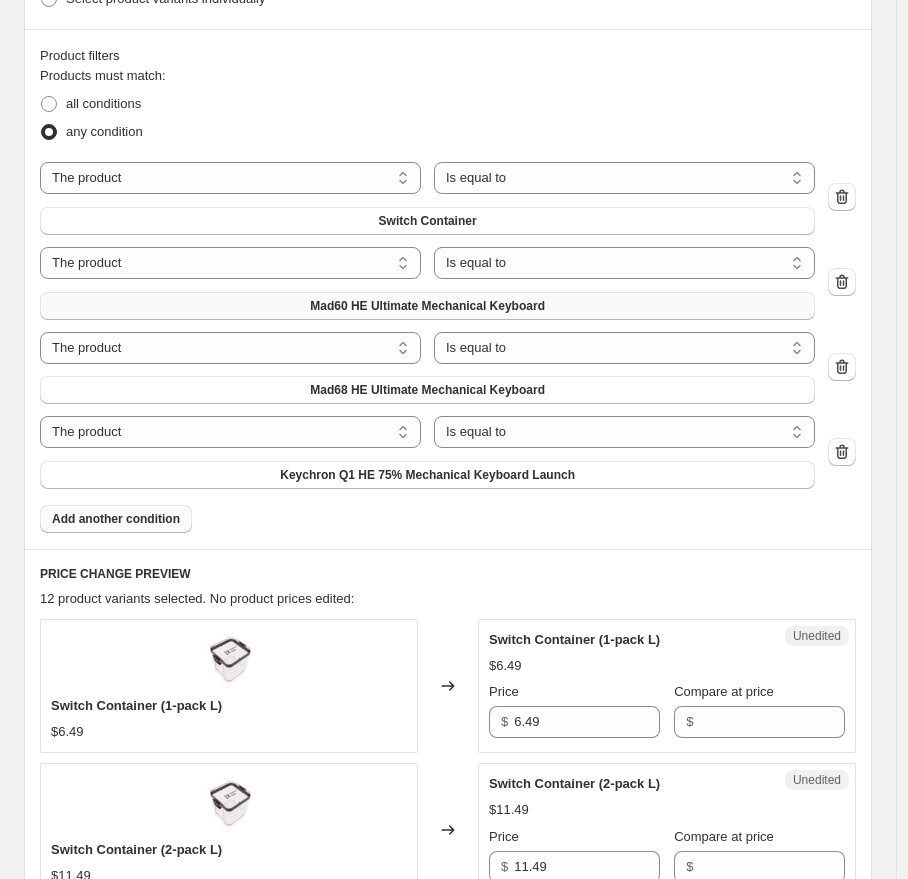 click on "Add another condition" at bounding box center [116, 519] 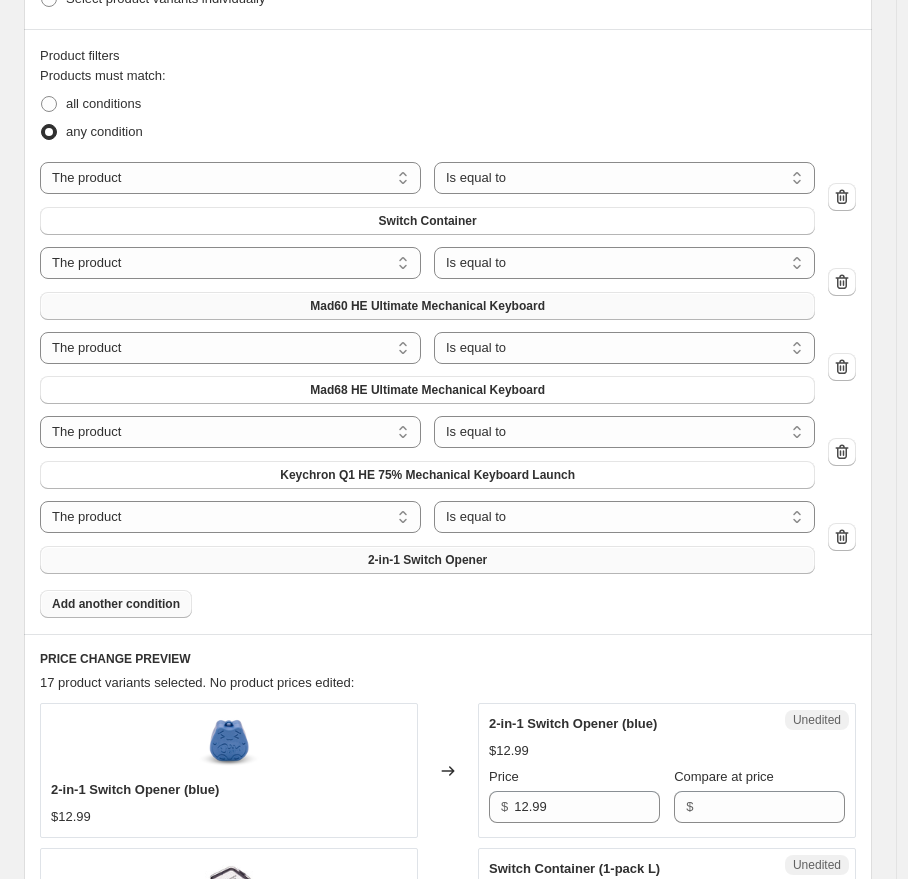 click on "2-in-1 Switch Opener" at bounding box center (427, 560) 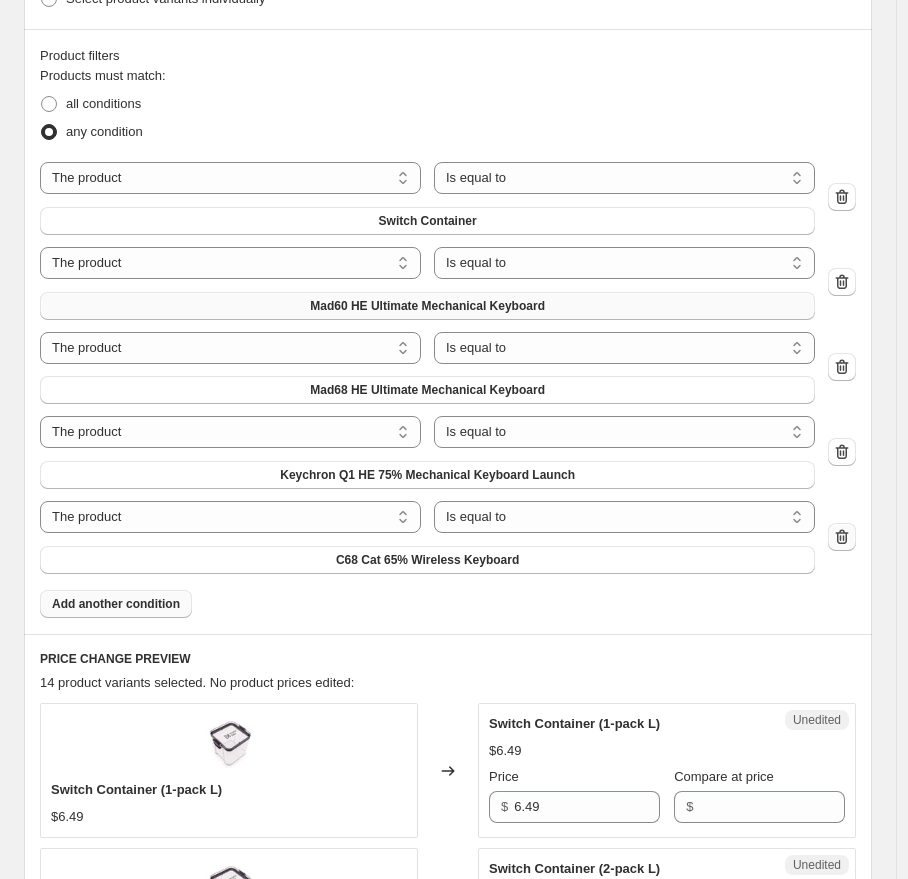 click 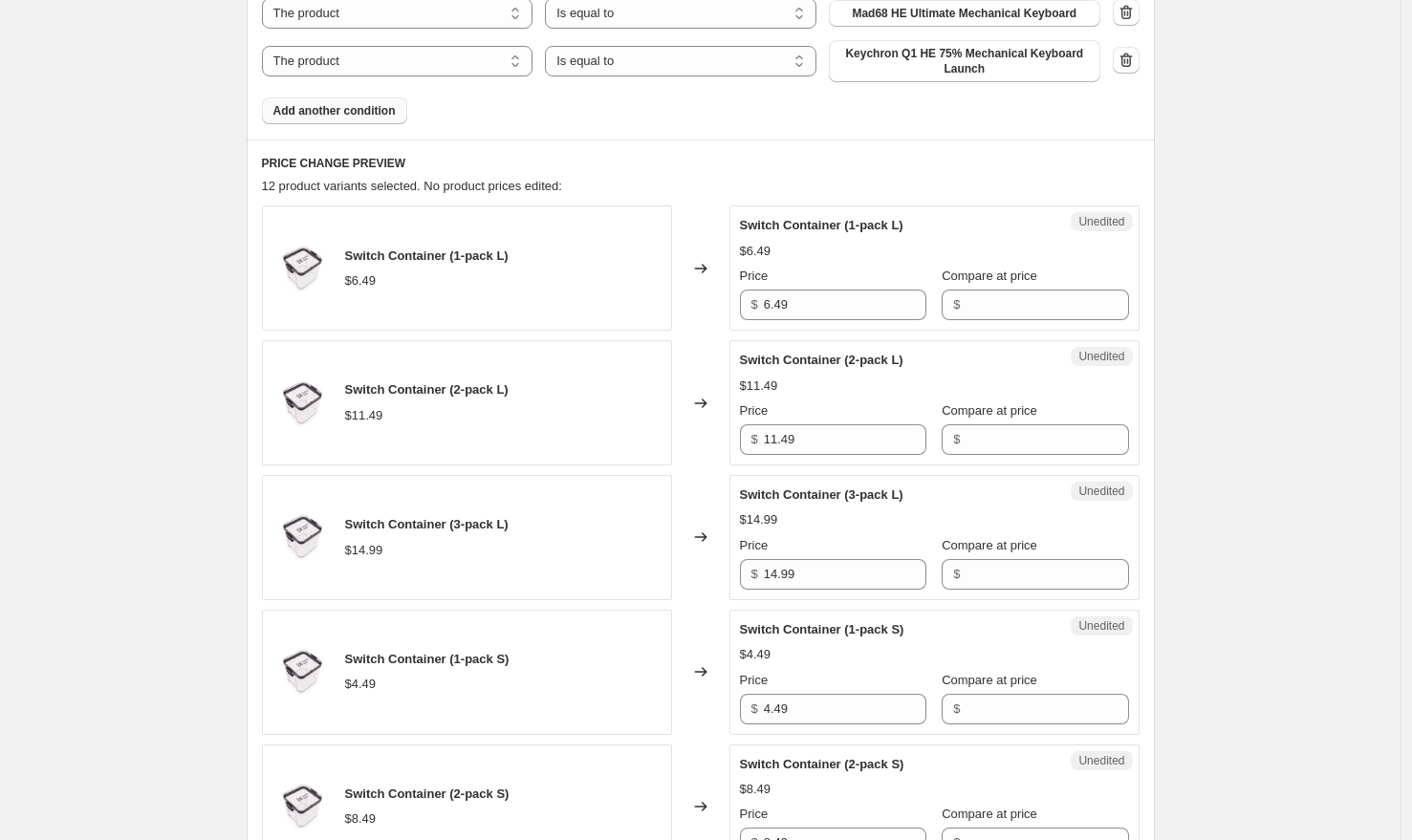 scroll, scrollTop: 801, scrollLeft: 0, axis: vertical 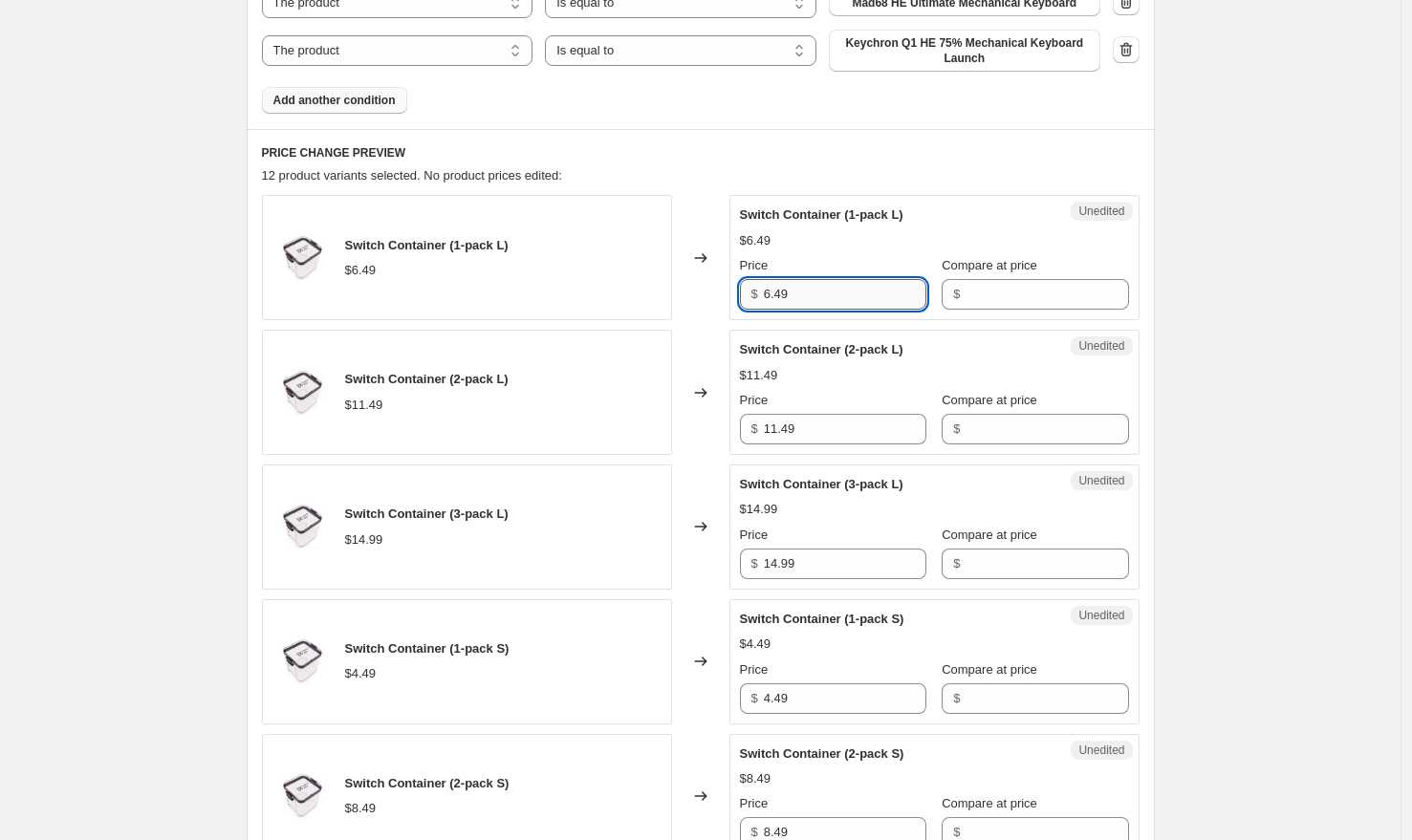 click on "6.49" at bounding box center (845, 294) 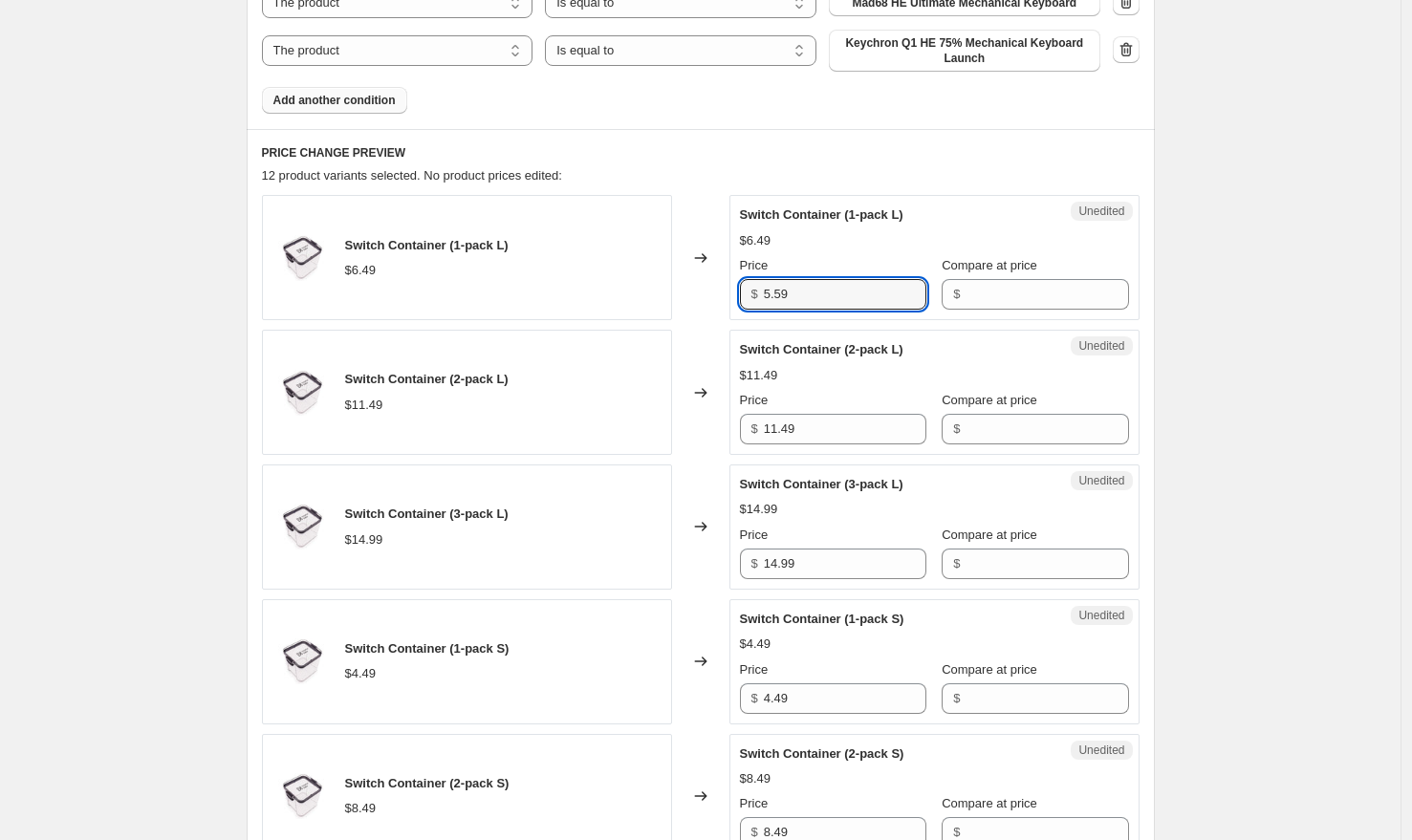click on "Create new price change job. This page is ready Create new price change job Draft Step 1. Optionally give your price change job a title (eg "March 30% off sale on boots") [DATE] Additional Stale Products Added to Sale Page (10% off) This title is just for internal use, customers won't see it Step 2. Select how the prices should change Use bulk price change rules Set product prices individually Use CSV upload Select tags to add while price change is active Select tags to remove while price change is active Step 3. Select which products should change in price Select all products, use filters, or select products variants individually All products Filter by product, collection, tag, vendor, product type, variant title, or inventory Select product variants individually Product filters Products must match: all conditions any condition The product The product's collection The product's tag The product's vendor The product's type The product's status The variant's title Inventory quantity The product Is equal to $ $" at bounding box center (700, 696) 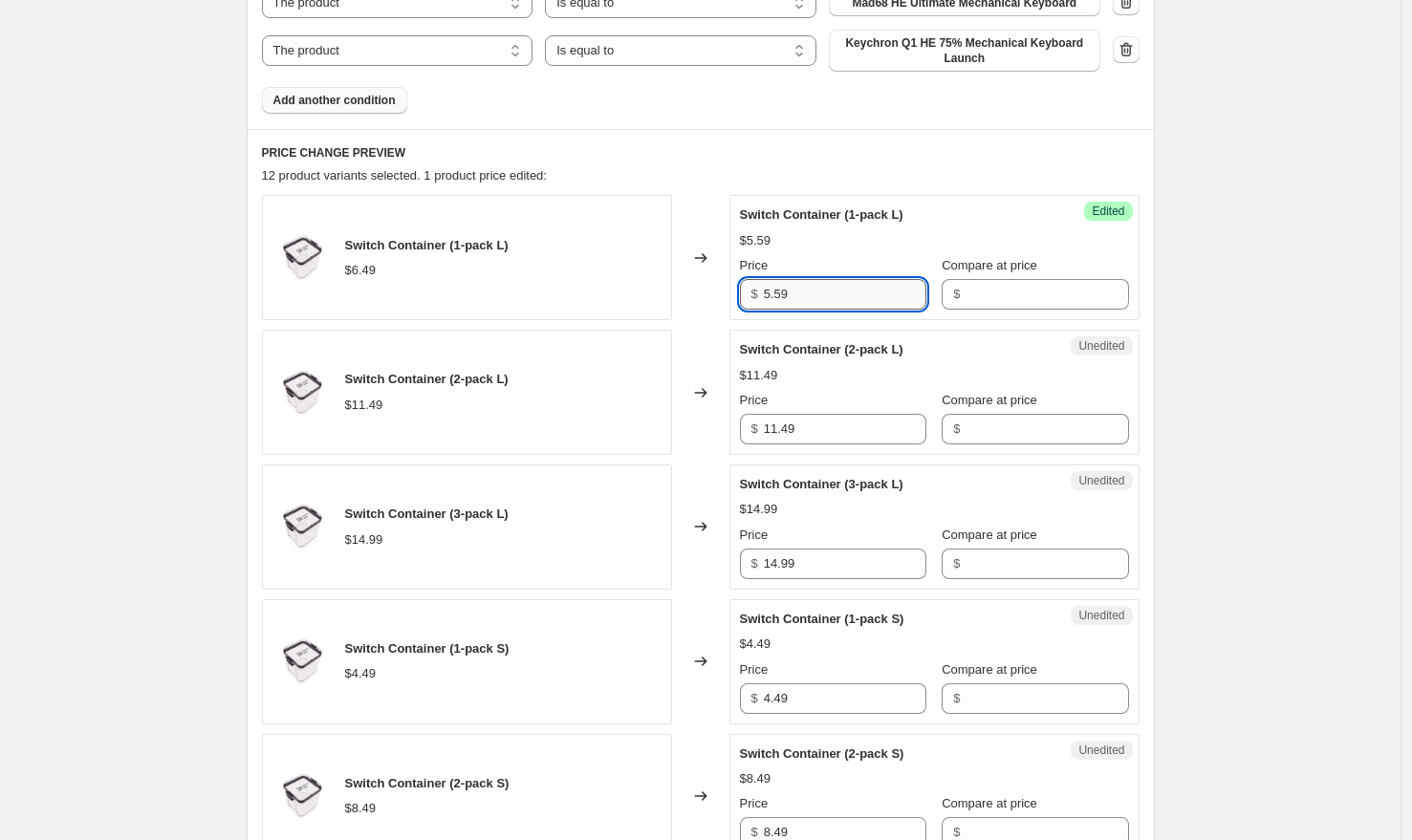 click on "5.59" at bounding box center [845, 294] 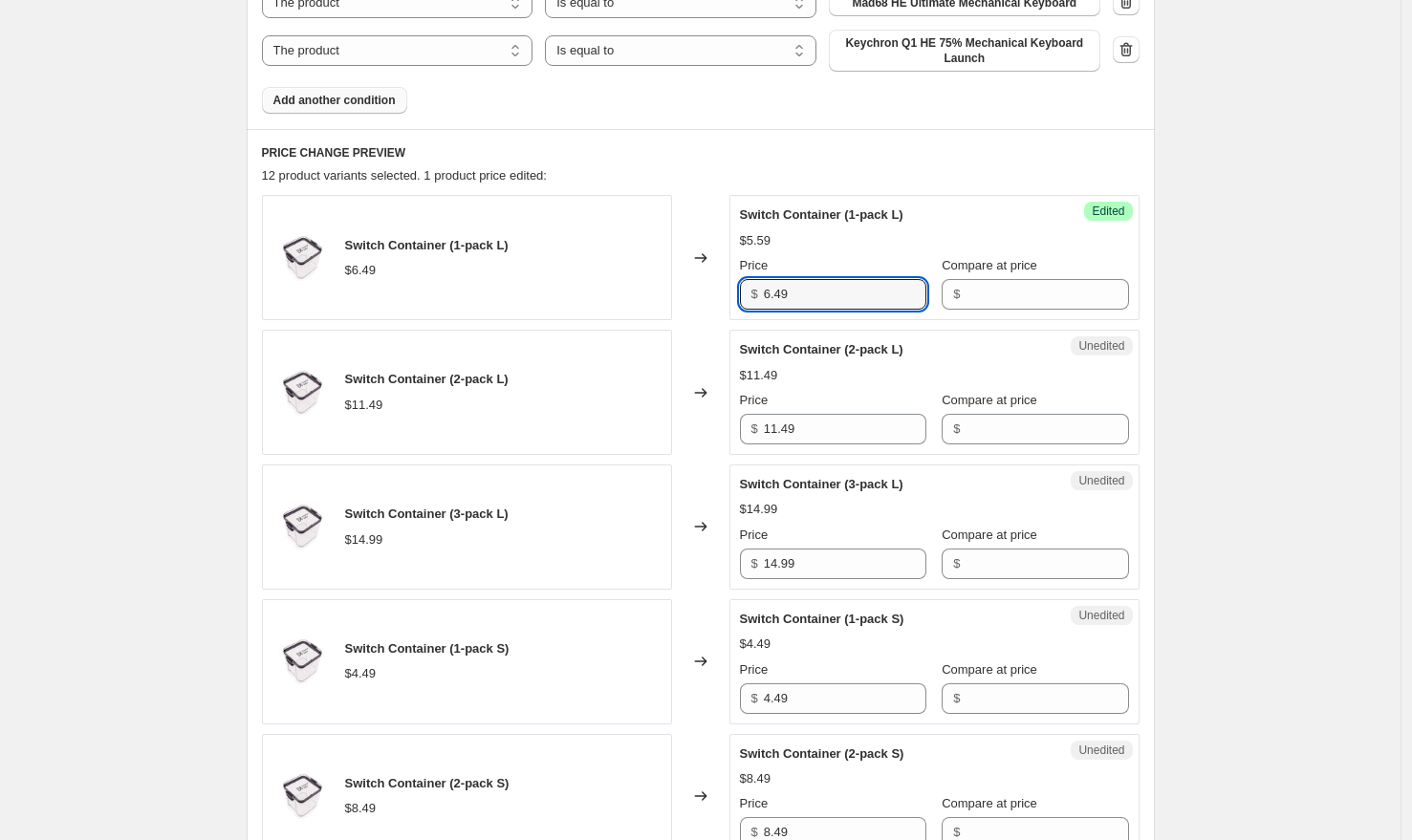 type on "6.49" 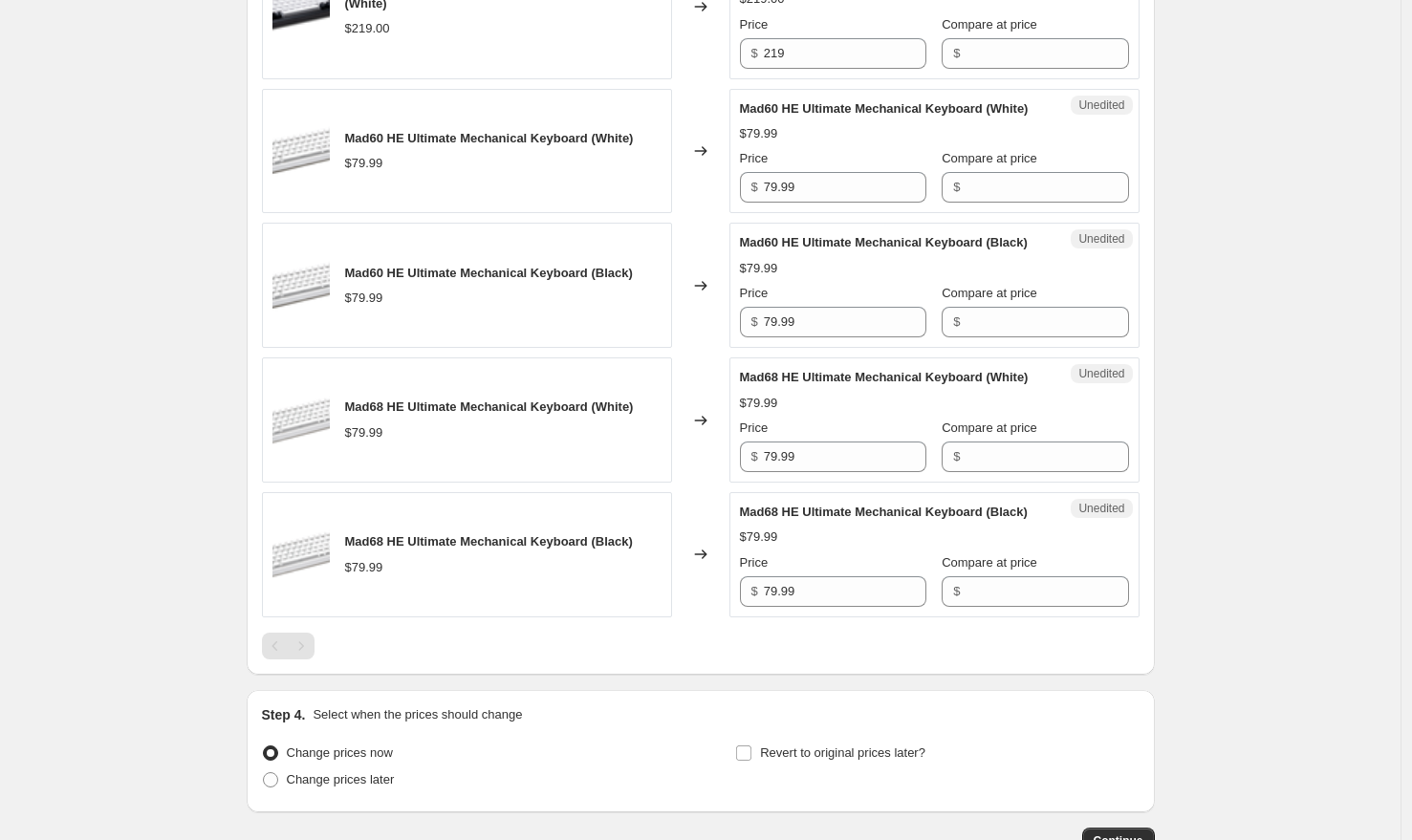 scroll, scrollTop: 2229, scrollLeft: 0, axis: vertical 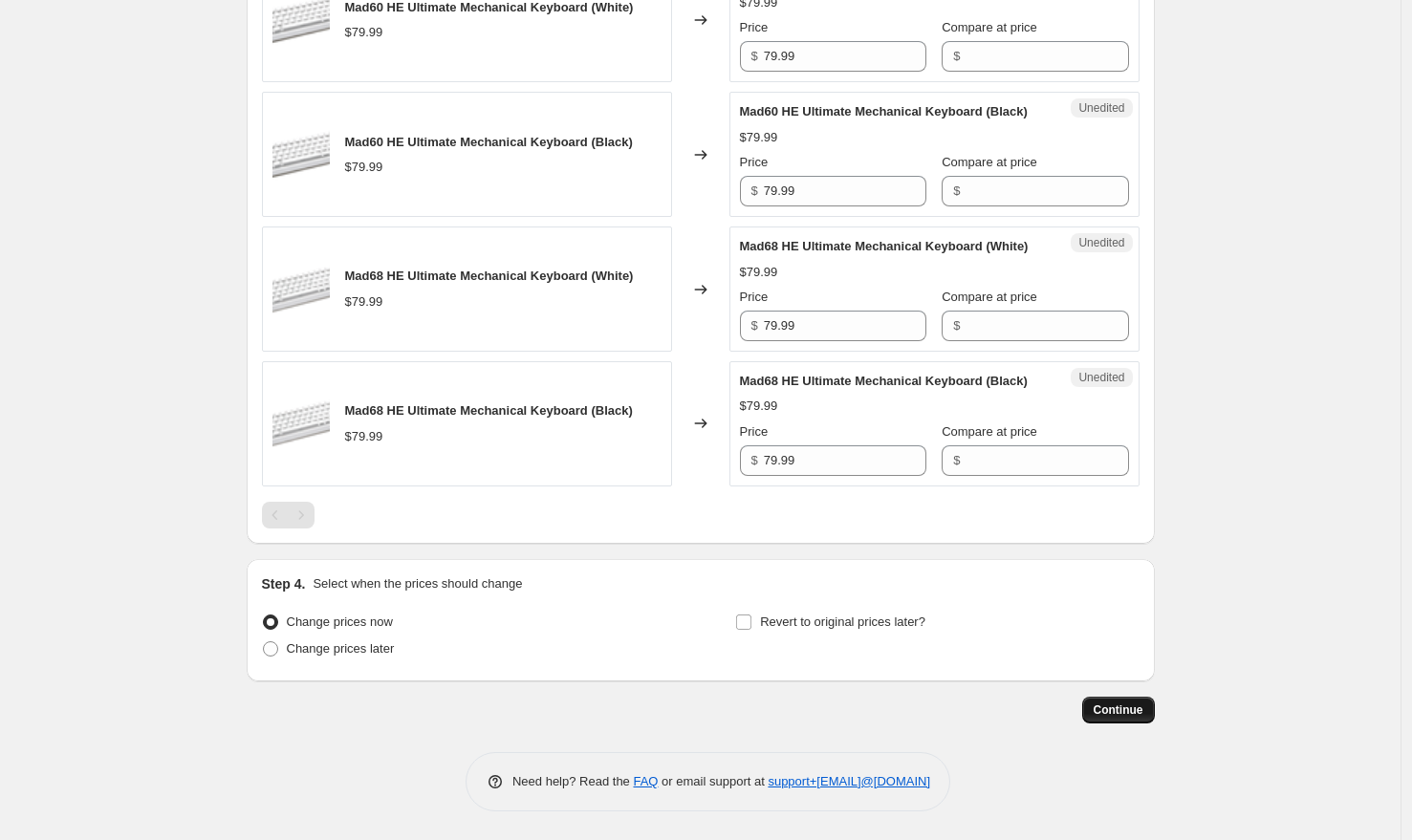 click on "Continue" at bounding box center [1119, 710] 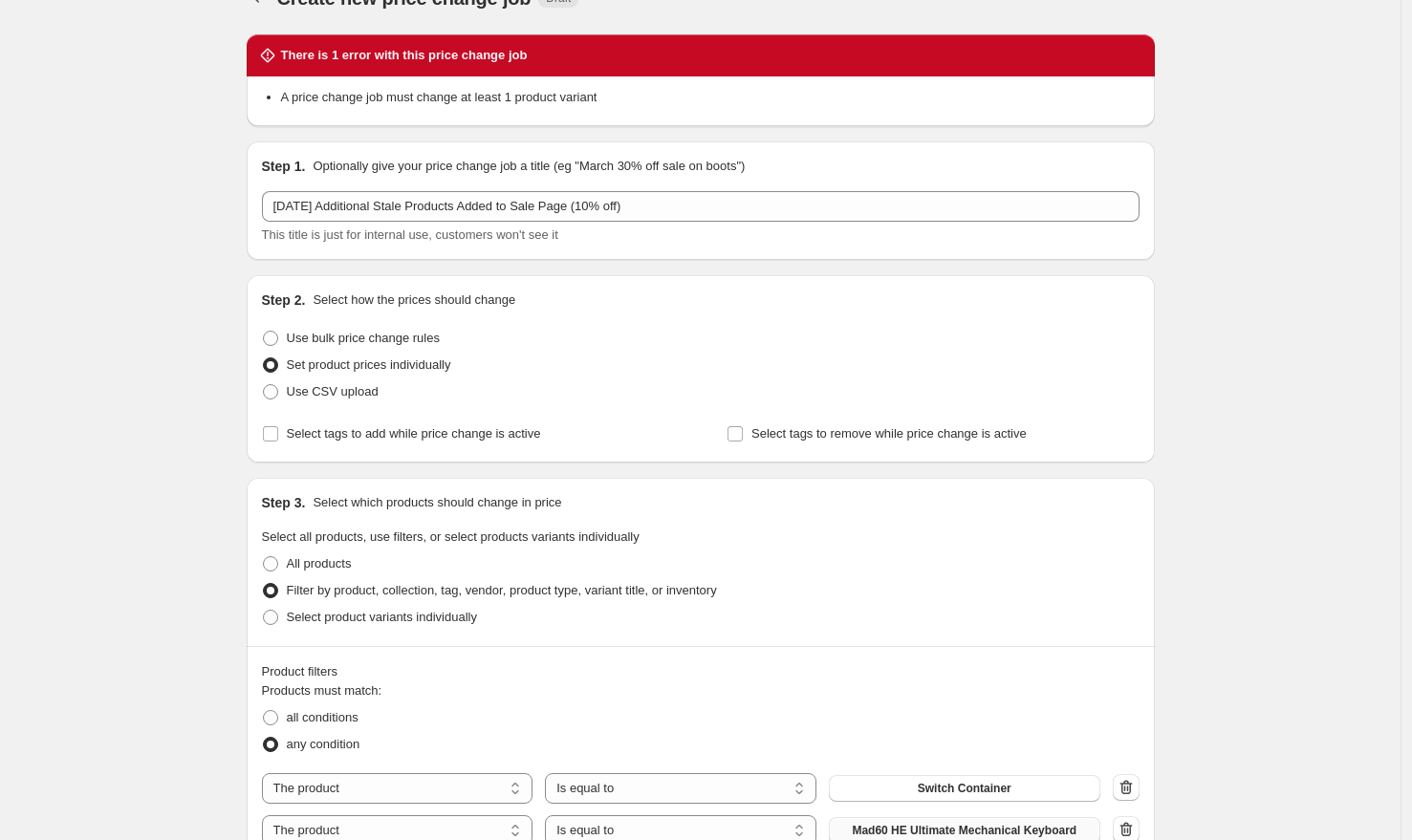 scroll, scrollTop: 0, scrollLeft: 0, axis: both 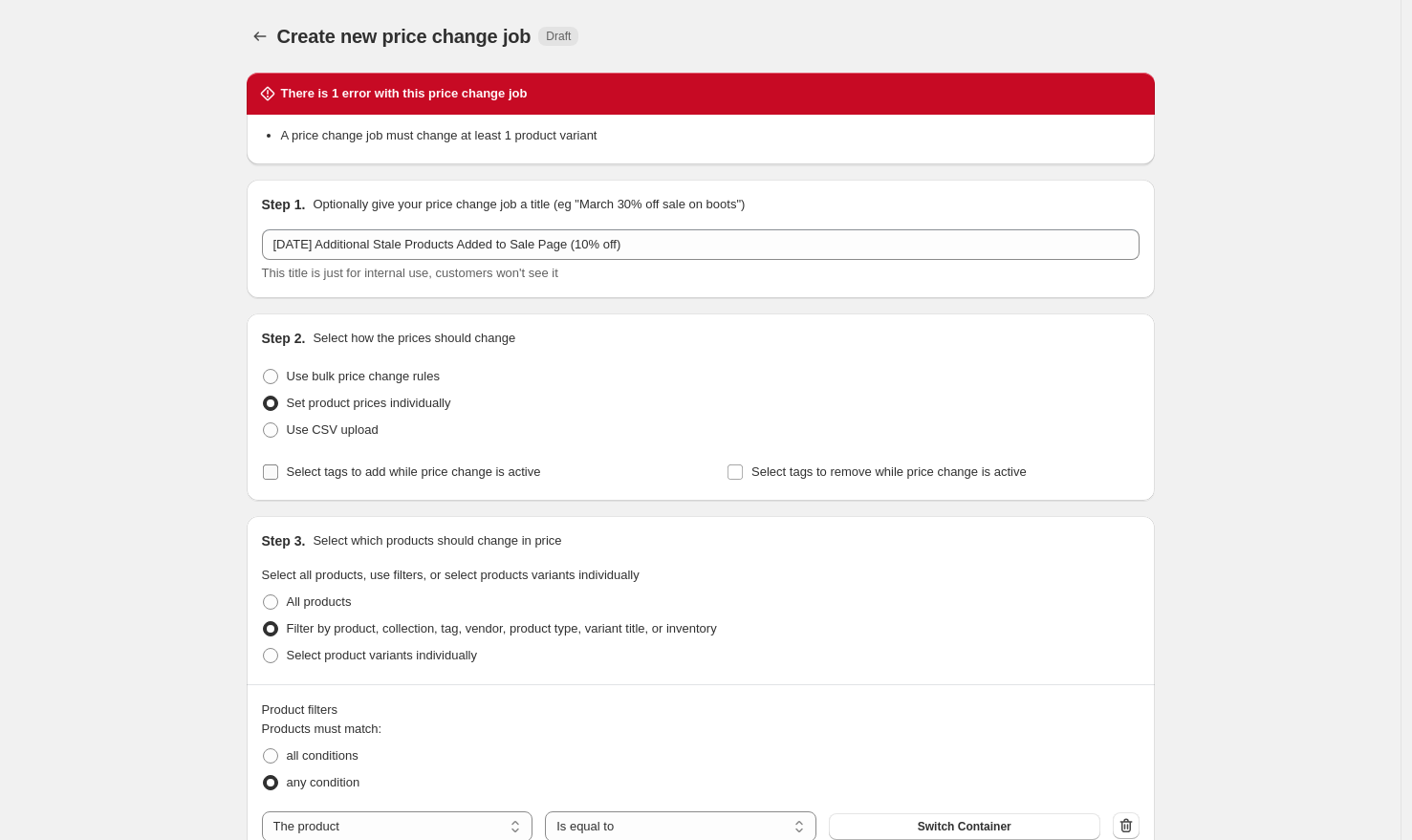 click on "Select tags to add while price change is active" at bounding box center [414, 471] 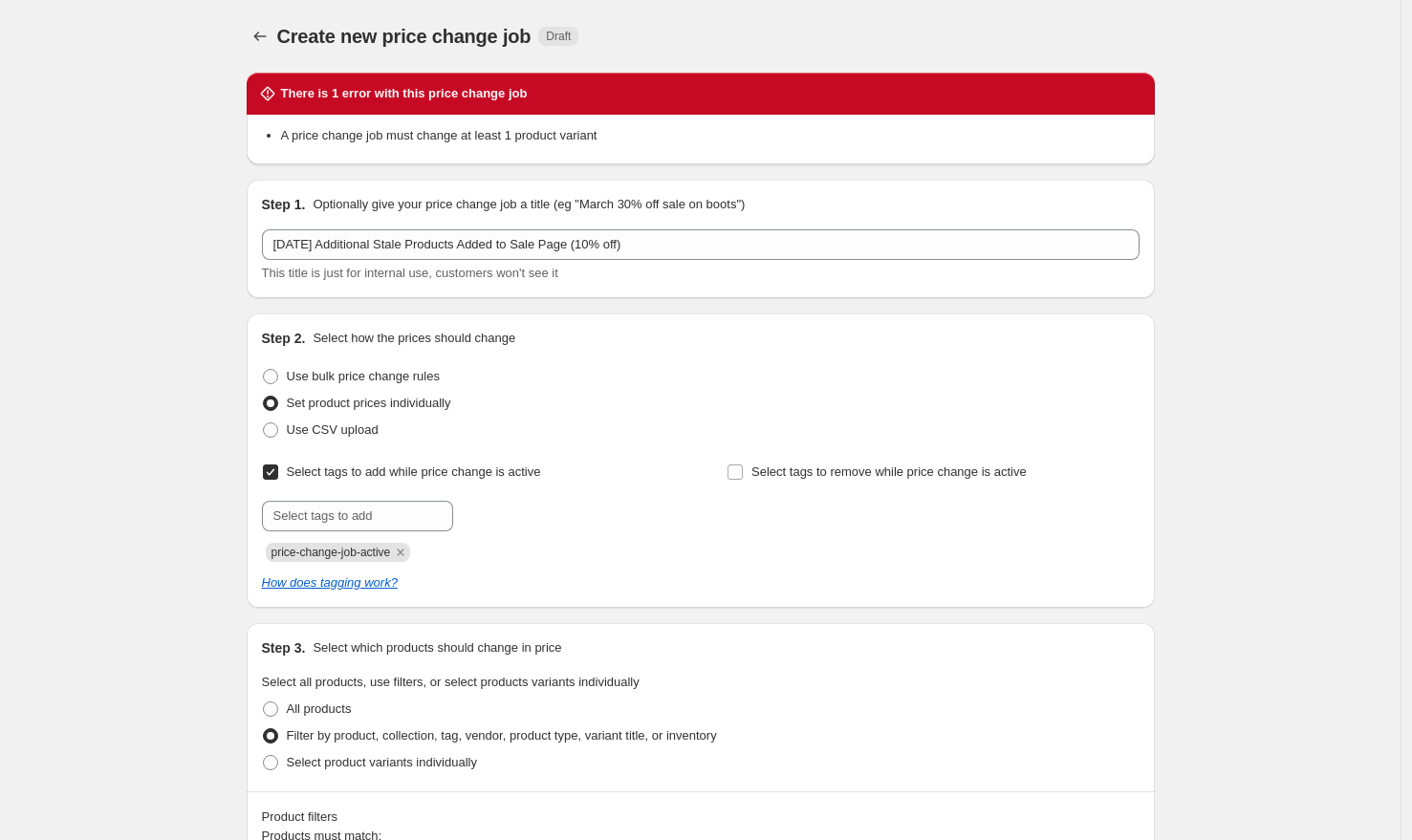 click on "Select tags to add while price change is active" at bounding box center (414, 471) 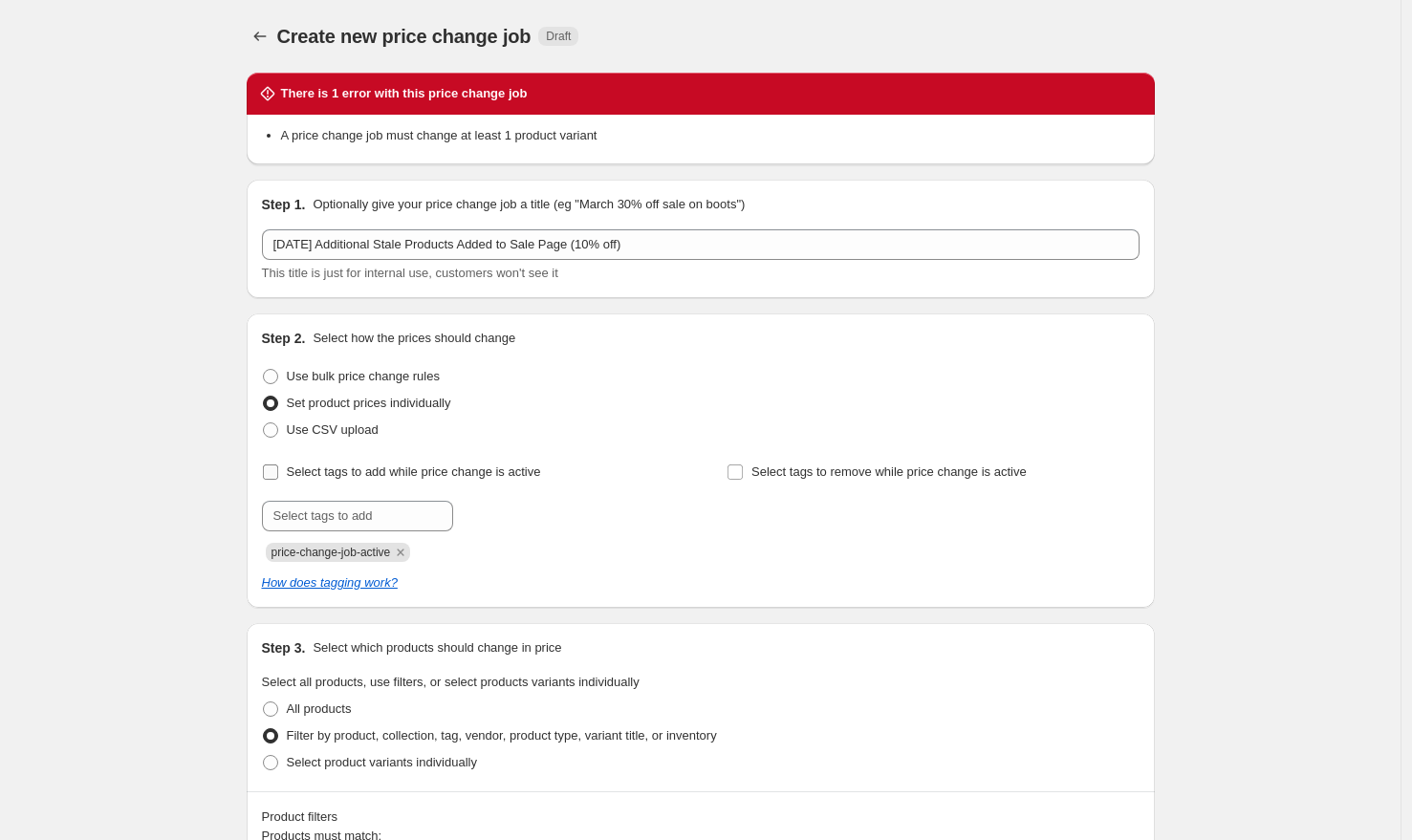 checkbox on "false" 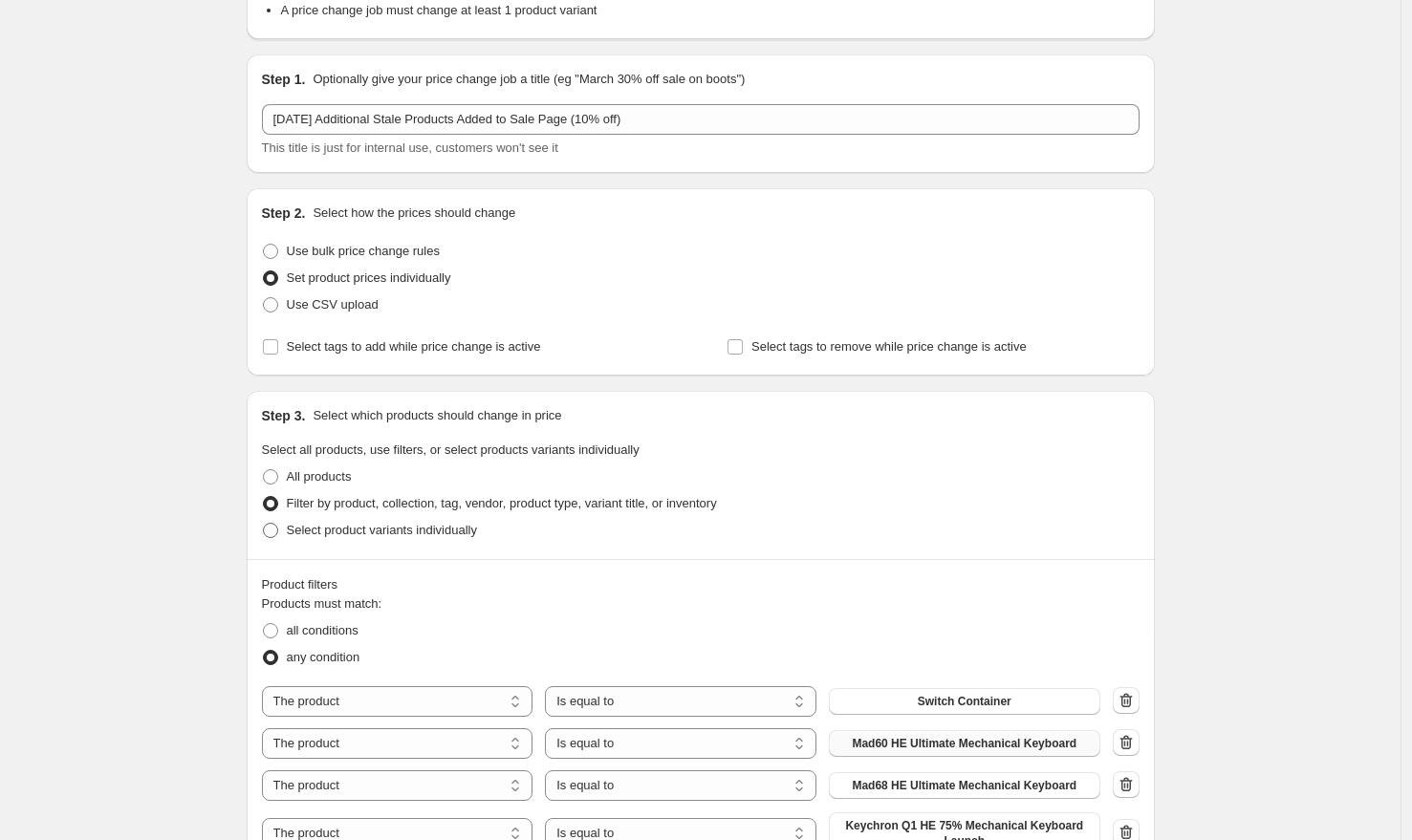 scroll, scrollTop: 0, scrollLeft: 0, axis: both 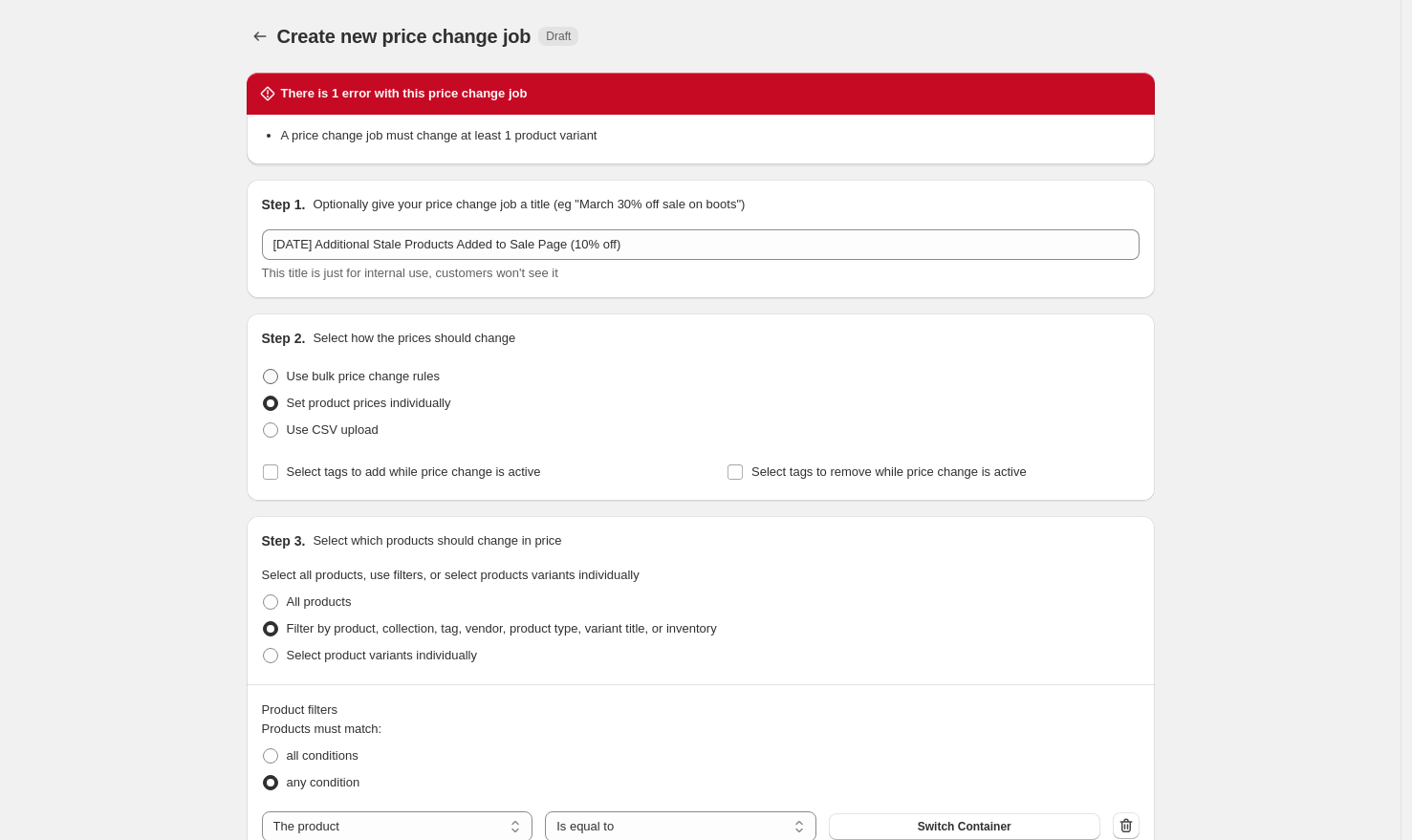 click on "Use bulk price change rules" at bounding box center (363, 376) 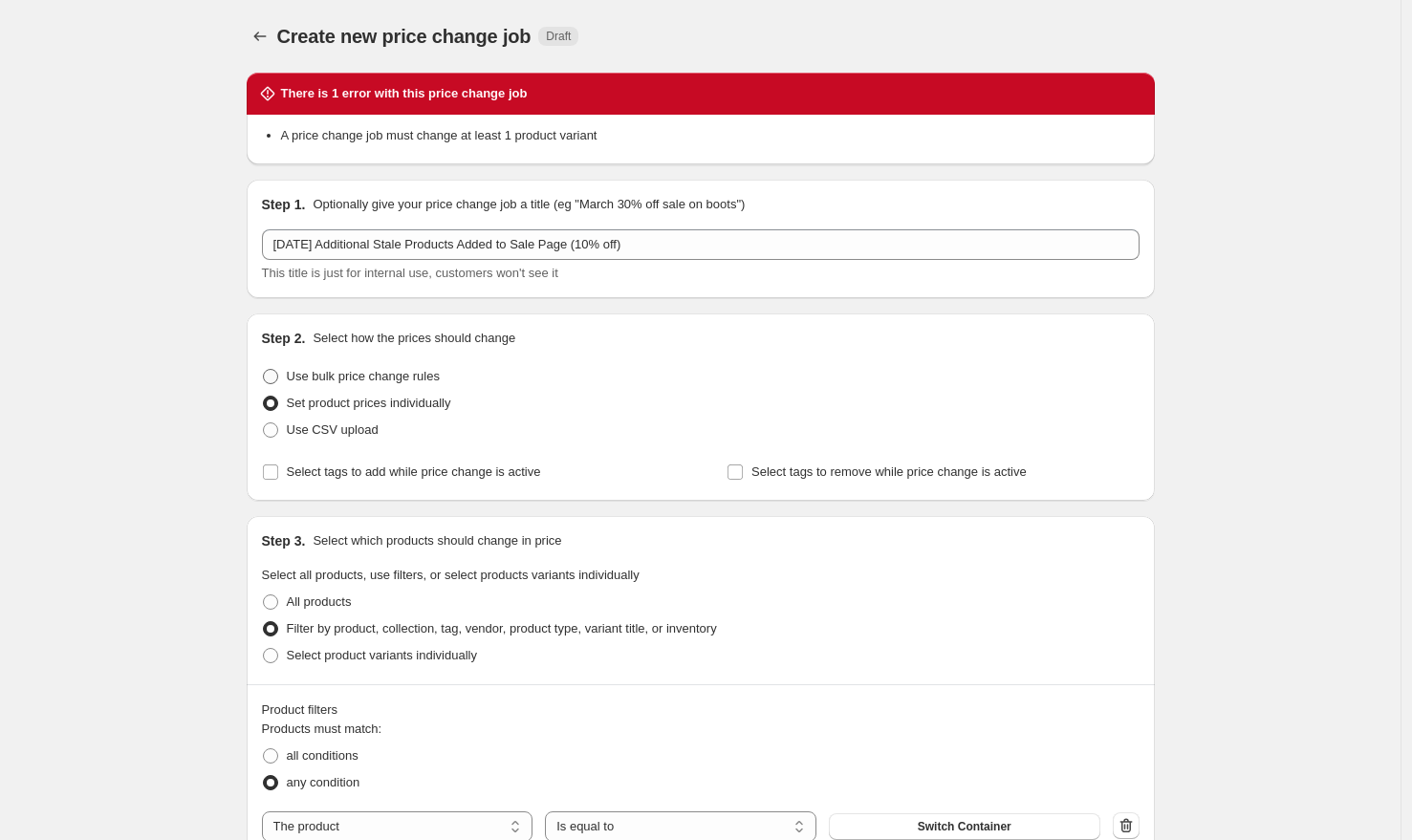radio on "true" 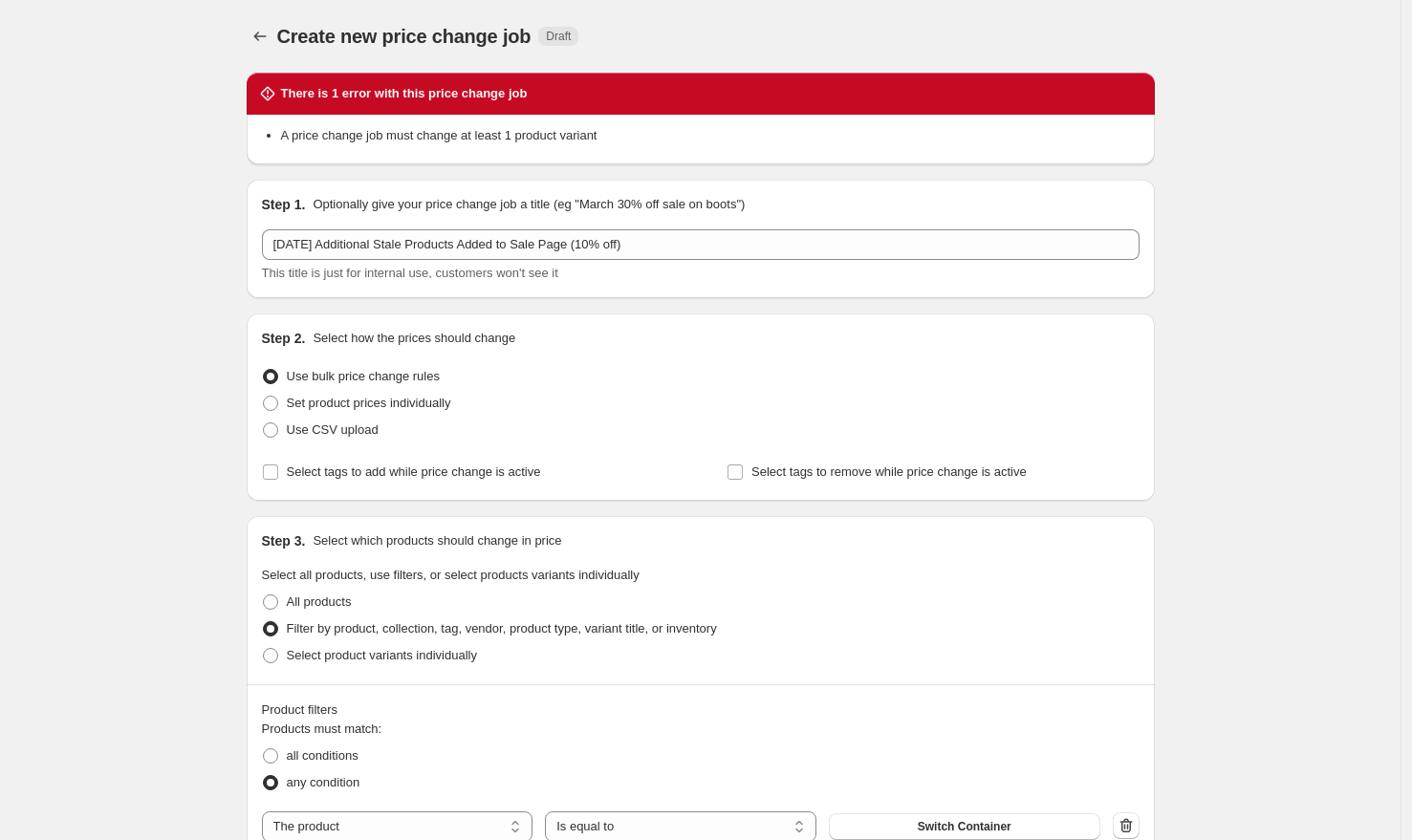 select on "percentage" 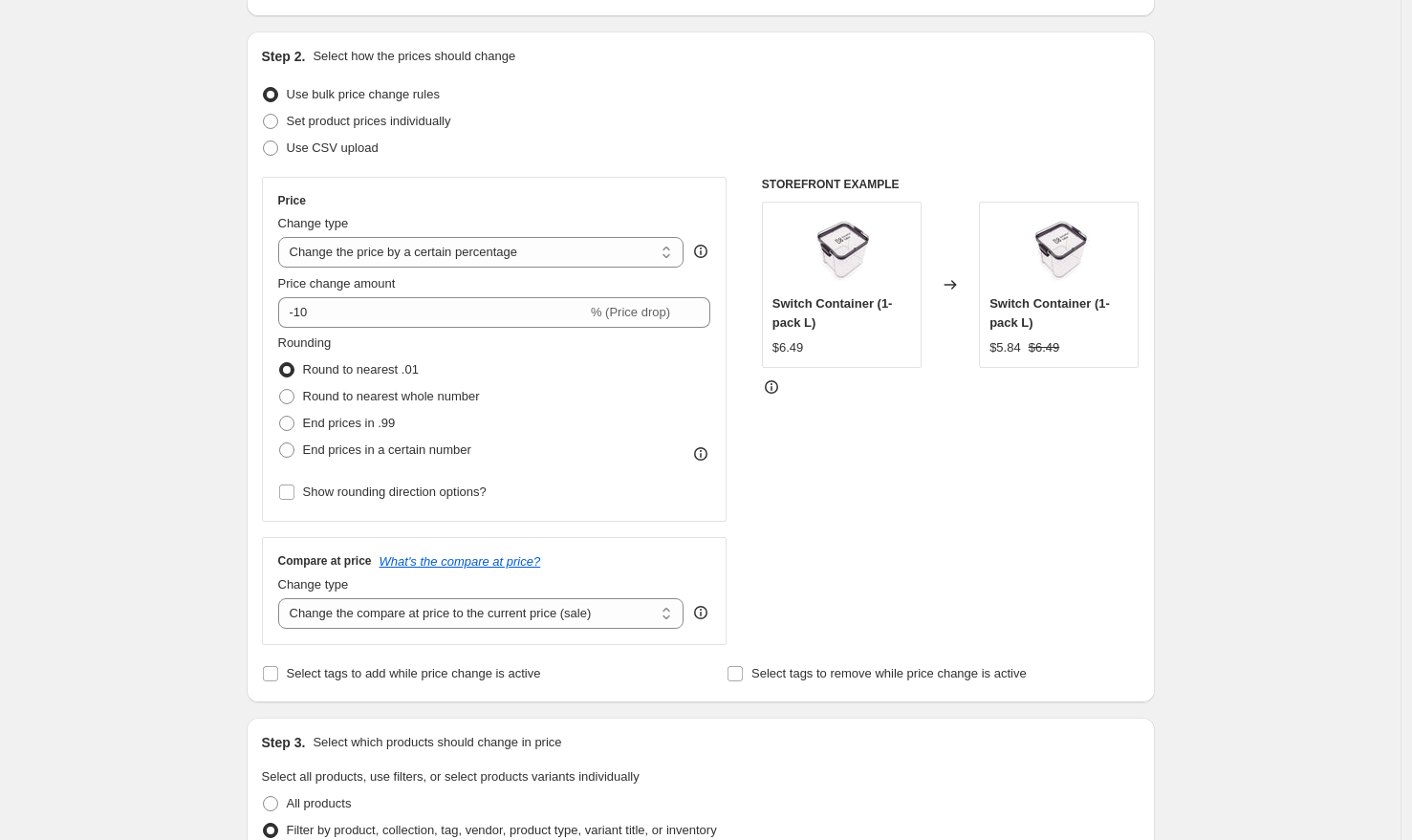 scroll, scrollTop: 163, scrollLeft: 0, axis: vertical 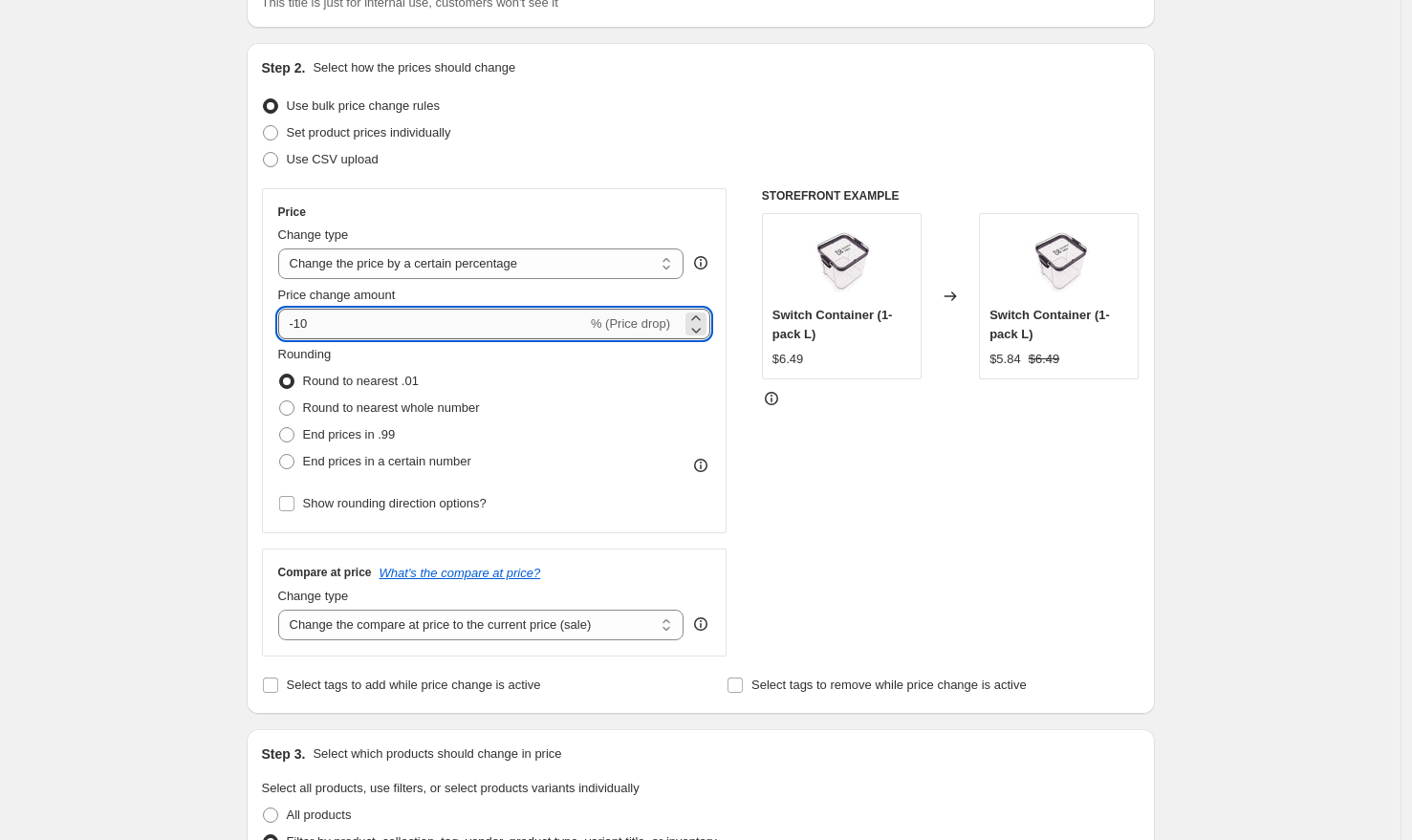 click on "-10" at bounding box center [432, 324] 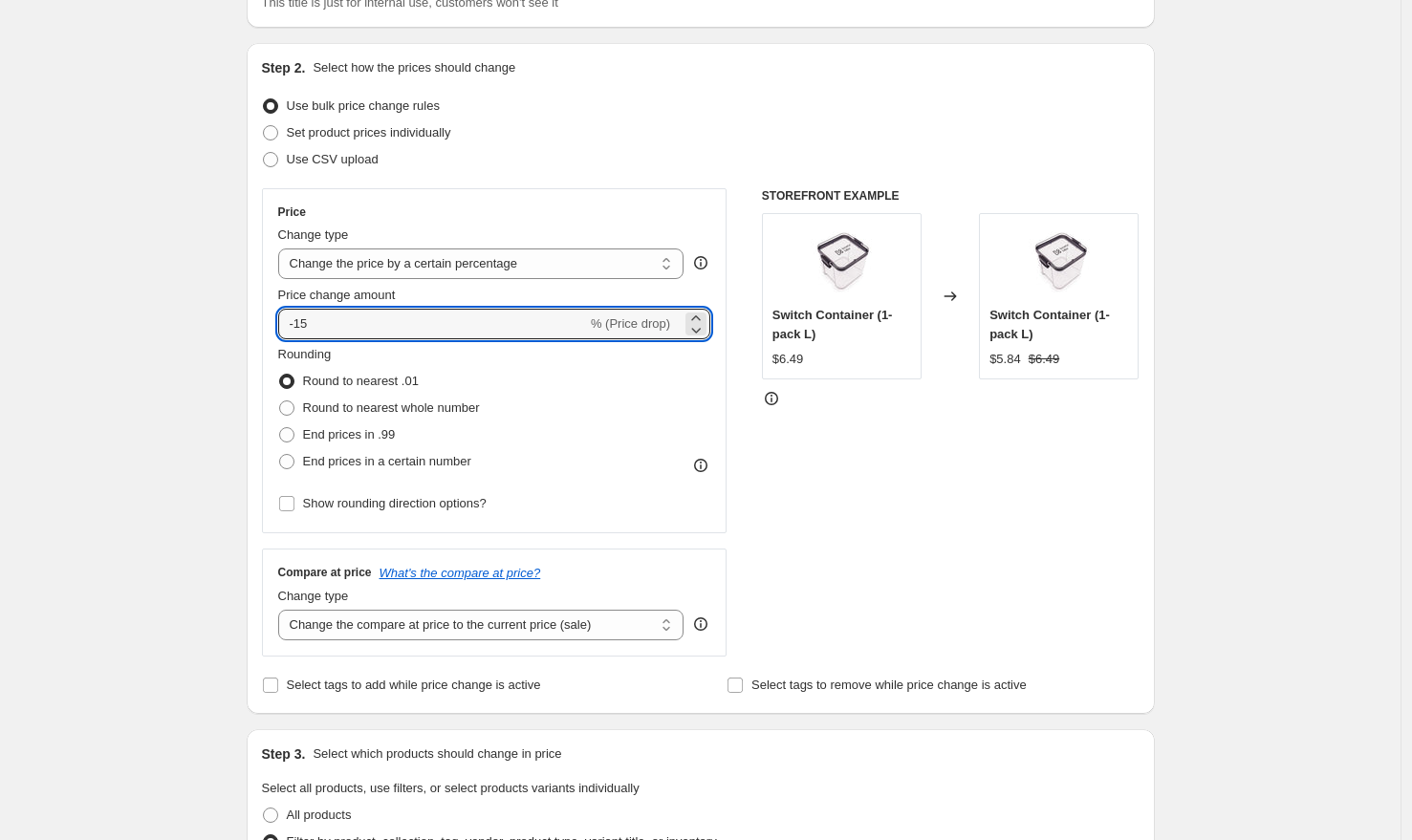 type on "-15" 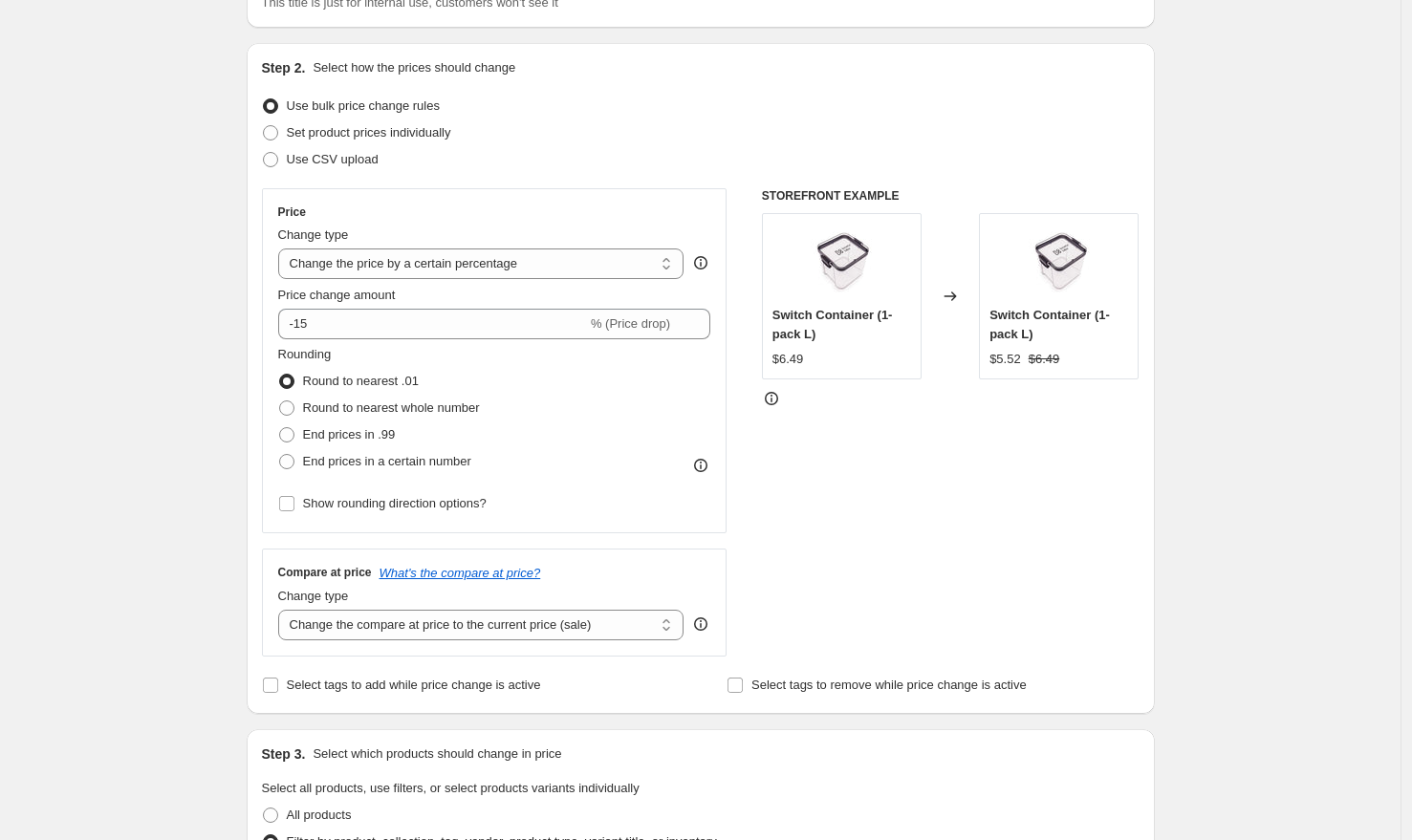 click on "Create new price change job. This page is ready Create new price change job Draft Step 1. Optionally give your price change job a title (eg "March 30% off sale on boots") [DATE] Additional Stale Products Added to Sale Page (10% off) This title is just for internal use, customers won't see it Step 2. Select how the prices should change Use bulk price change rules Set product prices individually Use CSV upload Price Change type Change the price to a certain amount Change the price by a certain amount Change the price by a certain percentage Change the price to the current compare at price (price before sale) Change the price by a certain amount relative to the compare at price Change the price by a certain percentage relative to the compare at price Don't change the price Change the price by a certain percentage relative to the cost per item Change price to certain cost margin Change the price by a certain percentage Price change amount -15 % (Price drop) Rounding Round to nearest .01 End prices in .99 $6.49" at bounding box center [700, 968] 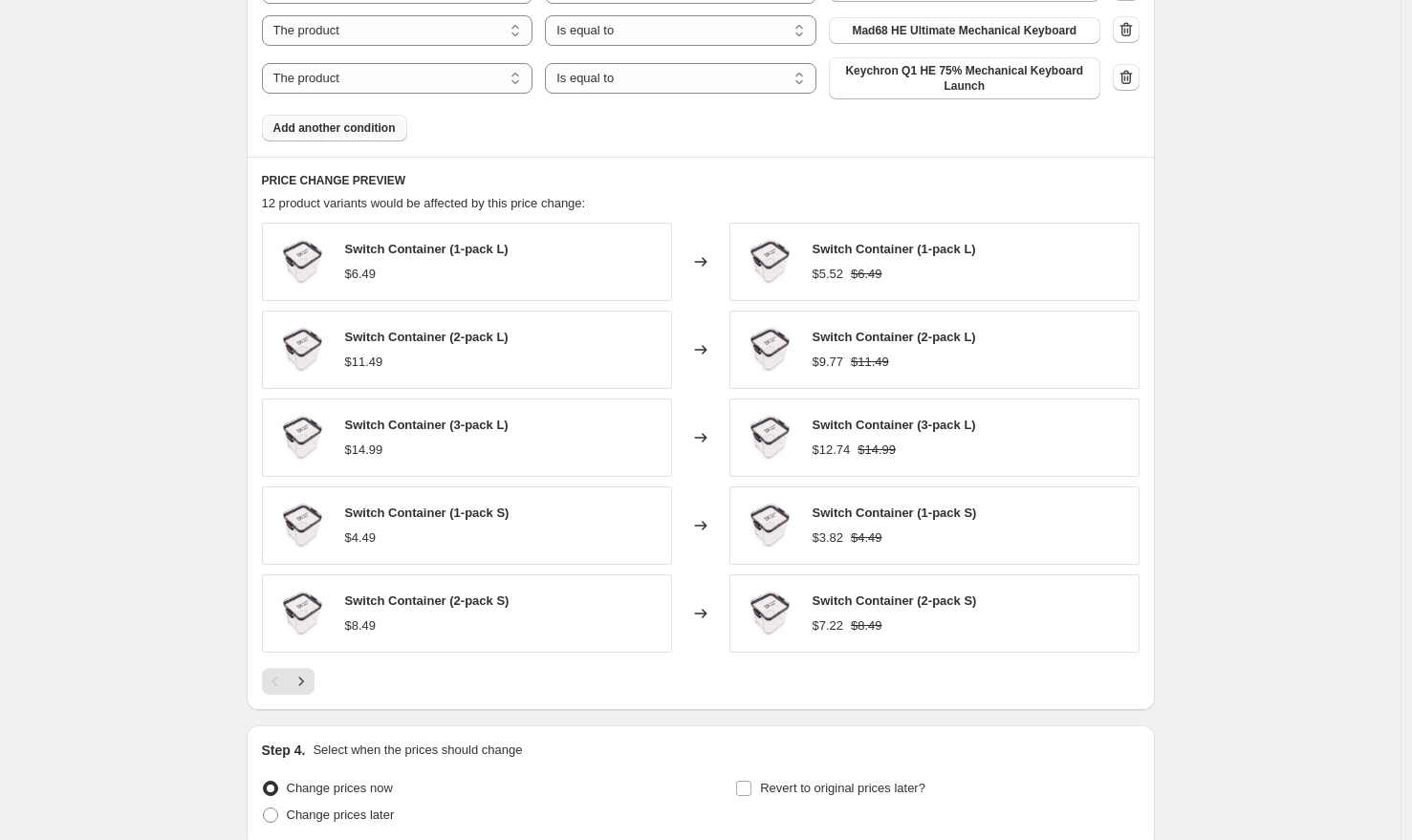 scroll, scrollTop: 1362, scrollLeft: 0, axis: vertical 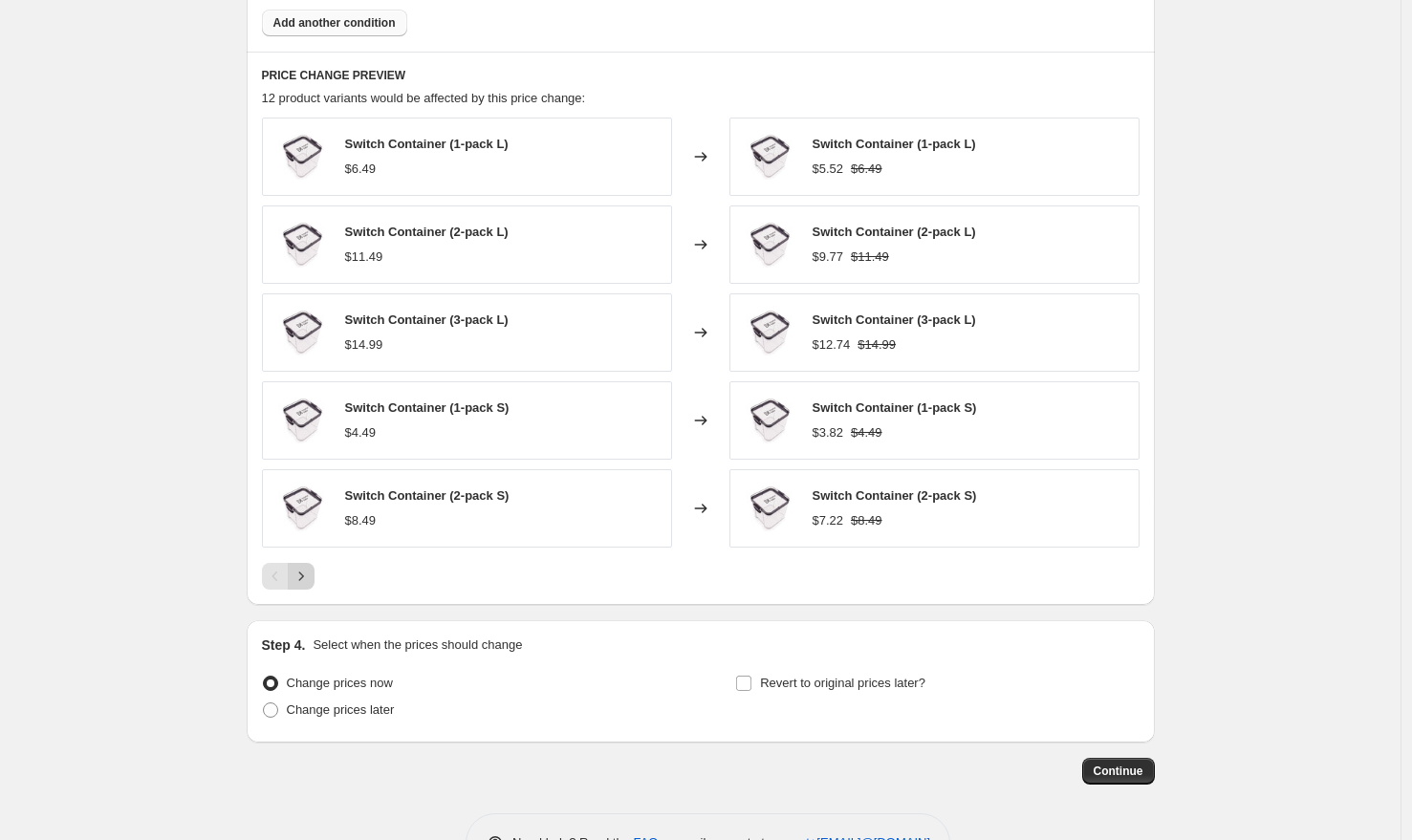 click 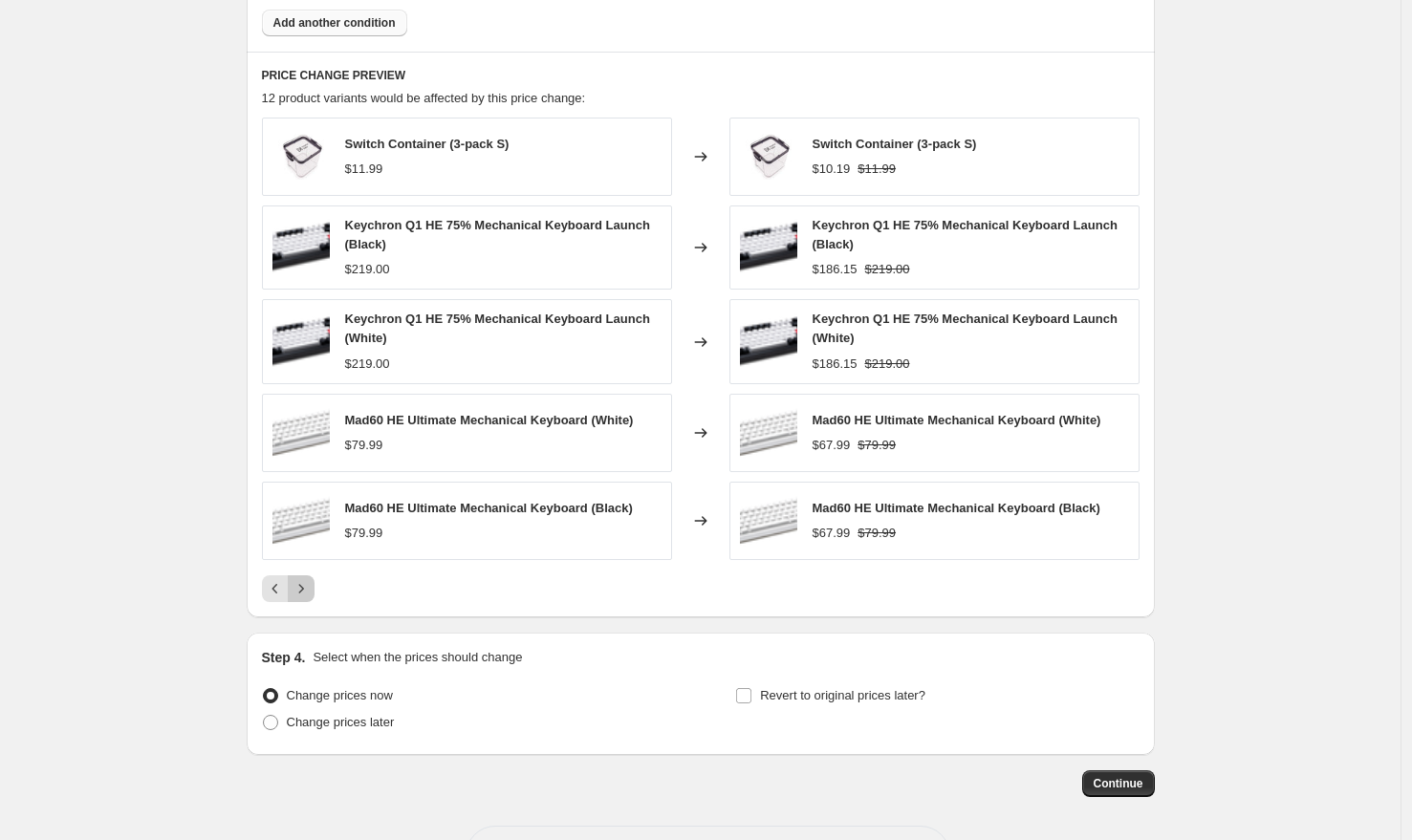 click at bounding box center [301, 589] 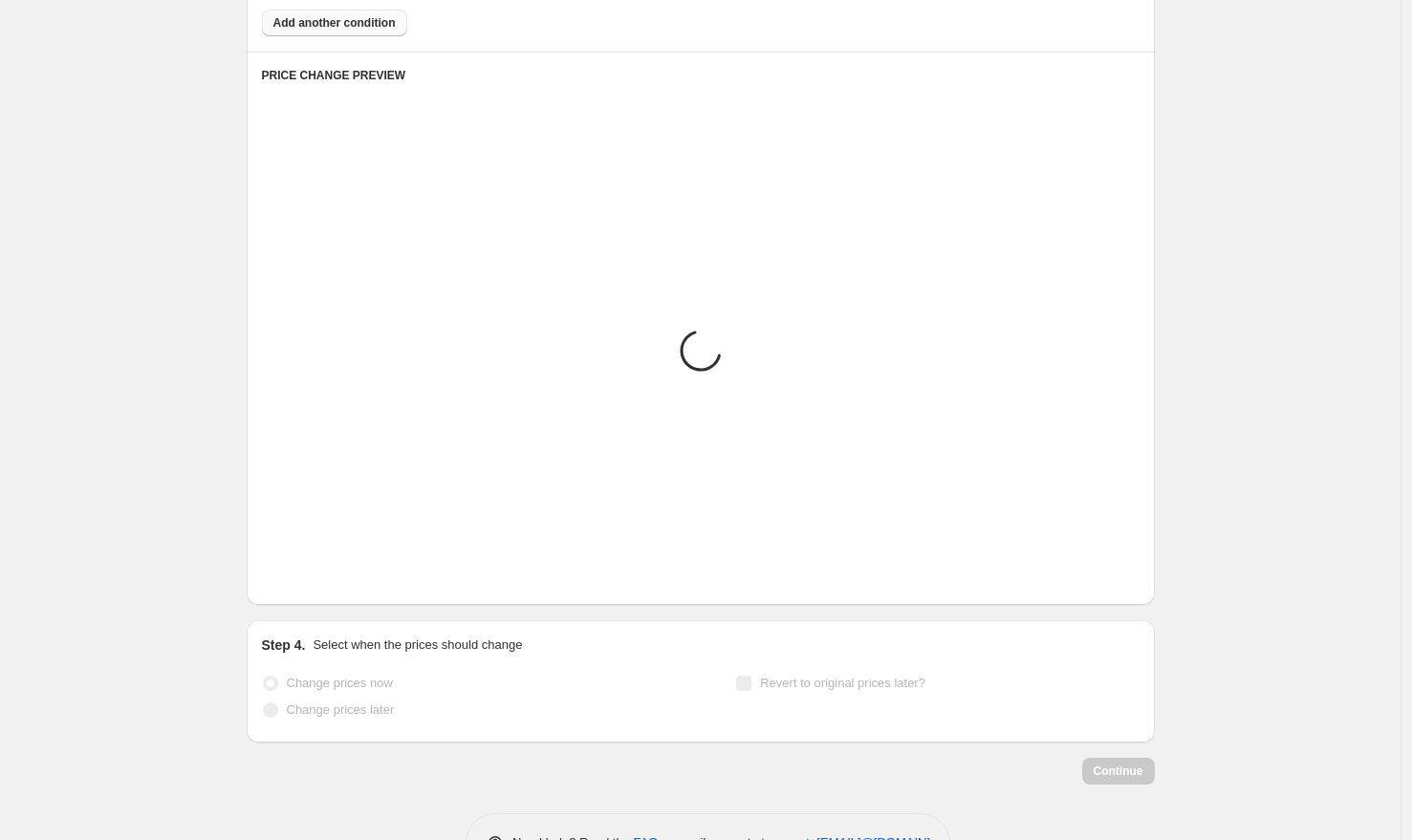 scroll, scrollTop: 1159, scrollLeft: 0, axis: vertical 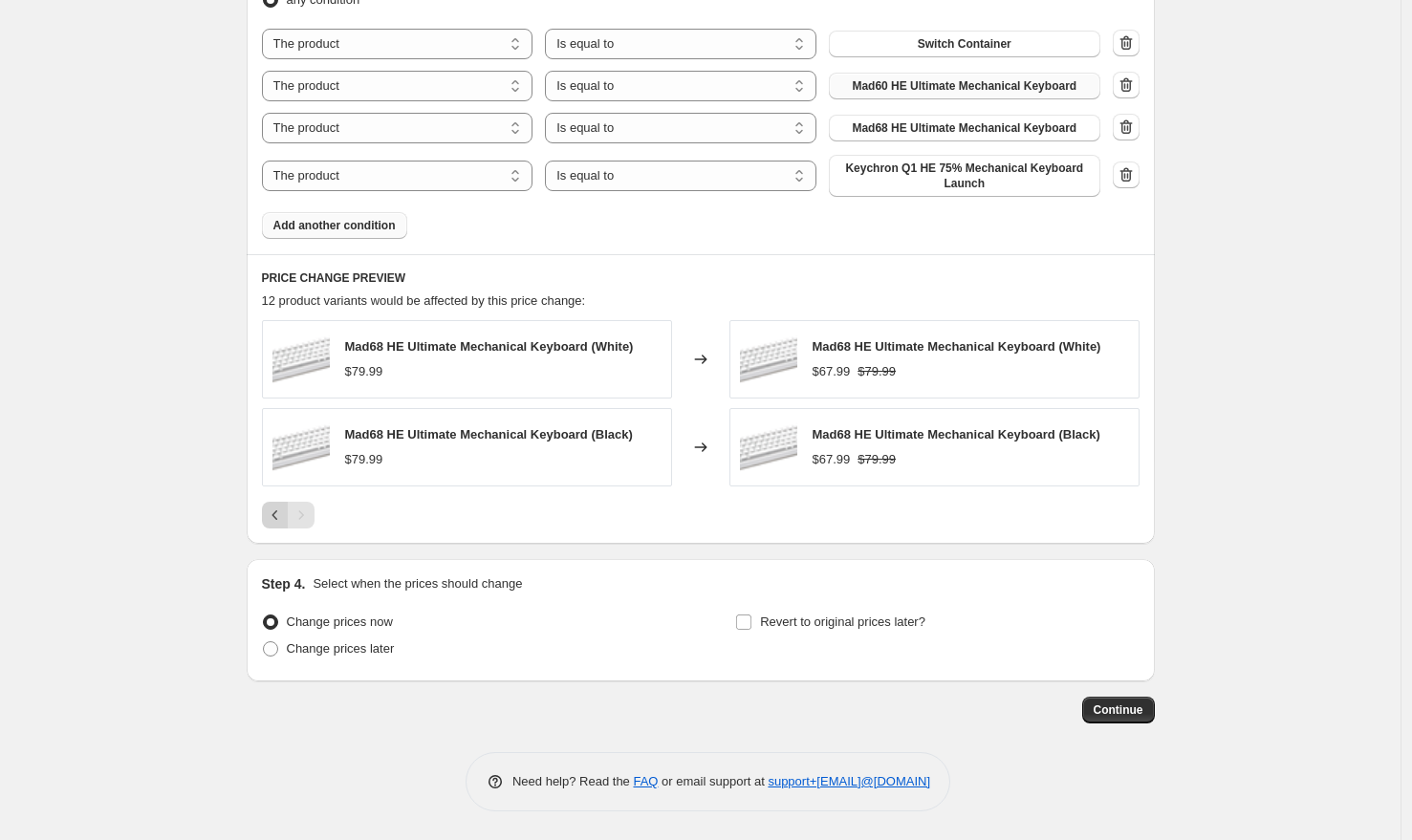 click 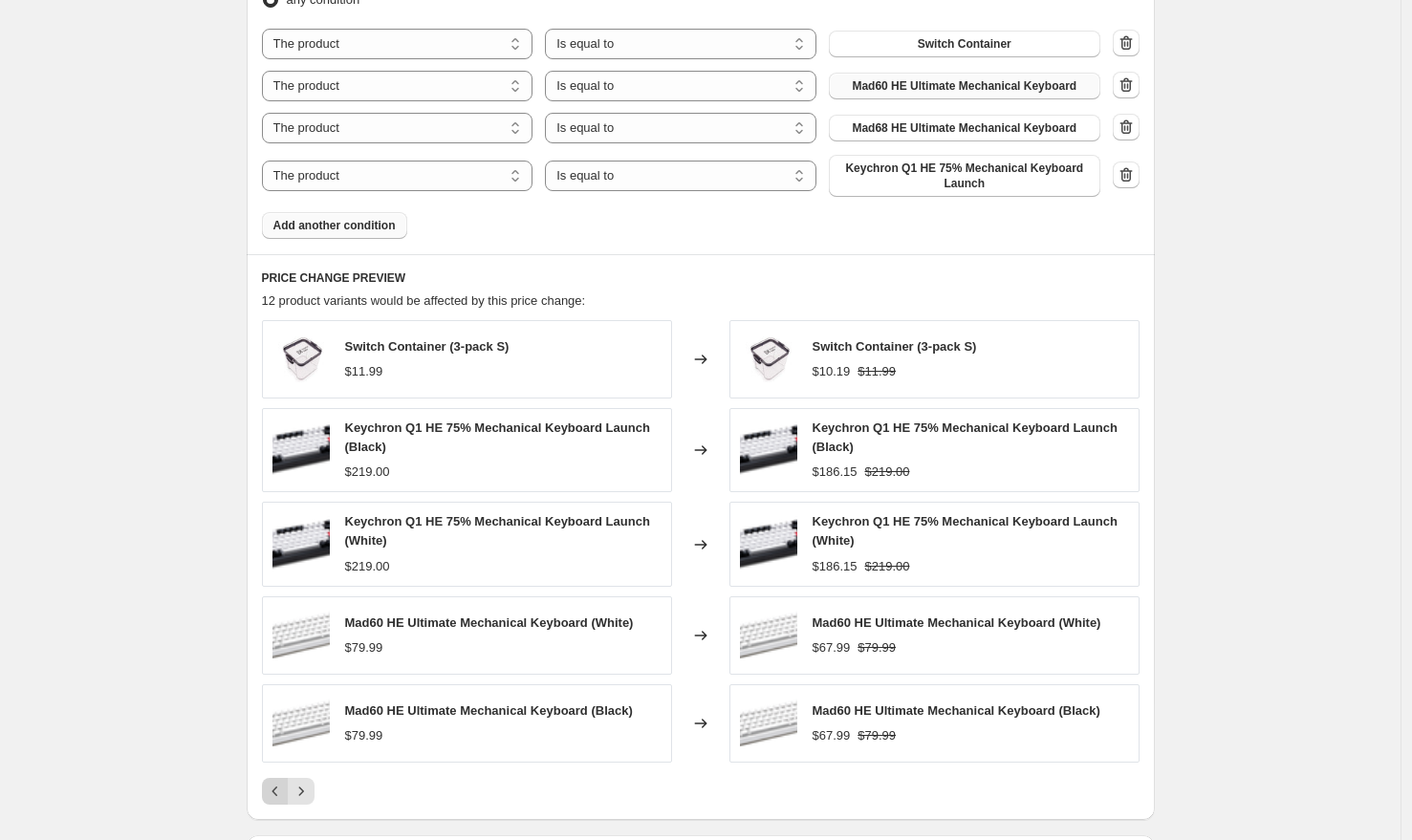 click 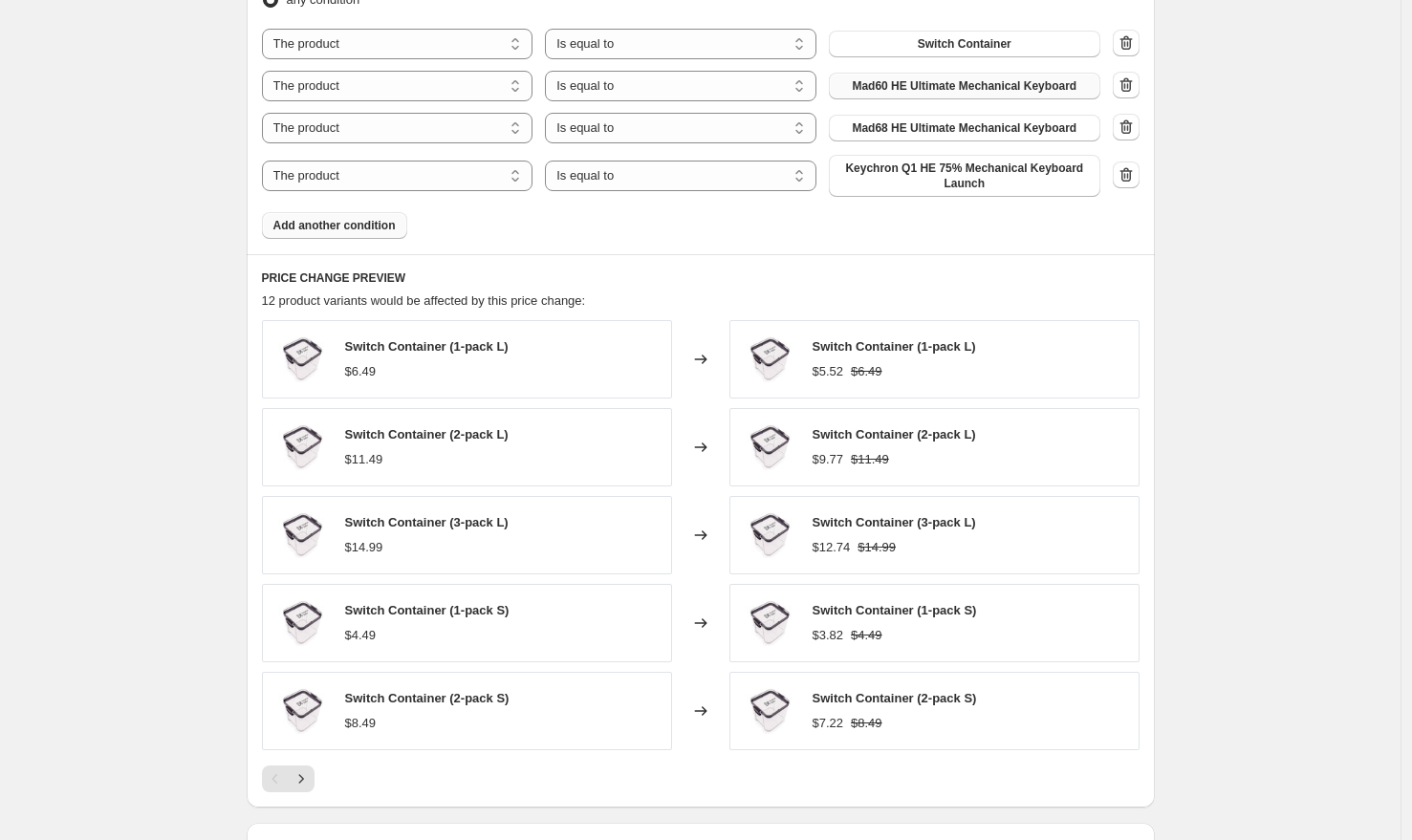 click on "Create new price change job. This page is ready Create new price change job Draft Step 1. Optionally give your price change job a title (eg "March 30% off sale on boots") [DATE] Additional Stale Products Added to Sale Page (10% off) This title is just for internal use, customers won't see it Step 2. Select how the prices should change Use bulk price change rules Set product prices individually Use CSV upload Price Change type Change the price to a certain amount Change the price by a certain amount Change the price by a certain percentage Change the price to the current compare at price (price before sale) Change the price by a certain amount relative to the compare at price Change the price by a certain percentage relative to the compare at price Don't change the price Change the price by a certain percentage relative to the cost per item Change price to certain cost margin Change the price by a certain percentage Price change amount -15 % (Price drop) Rounding Round to nearest .01 End prices in .99 $6.49" at bounding box center [700, -28] 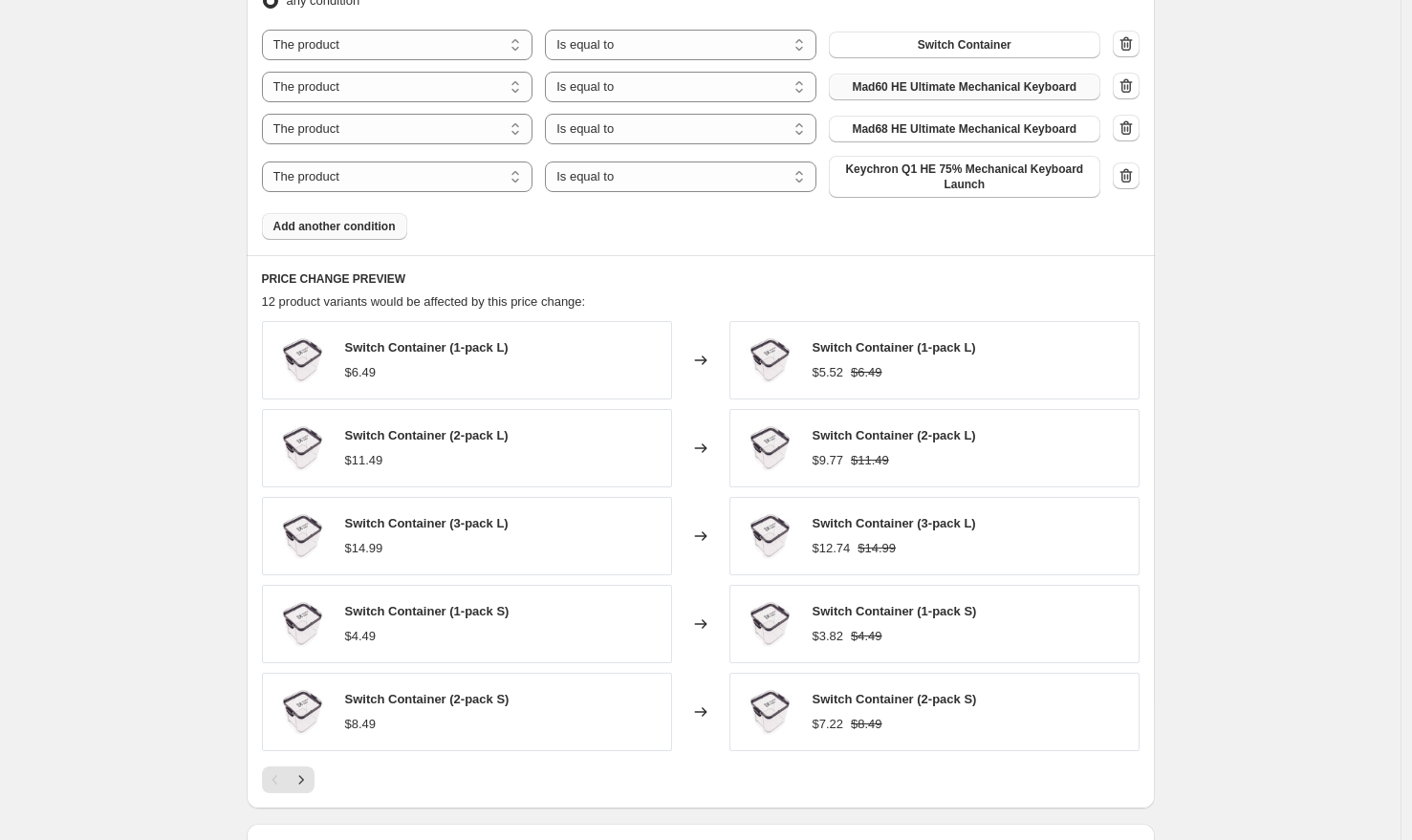 scroll, scrollTop: 1423, scrollLeft: 0, axis: vertical 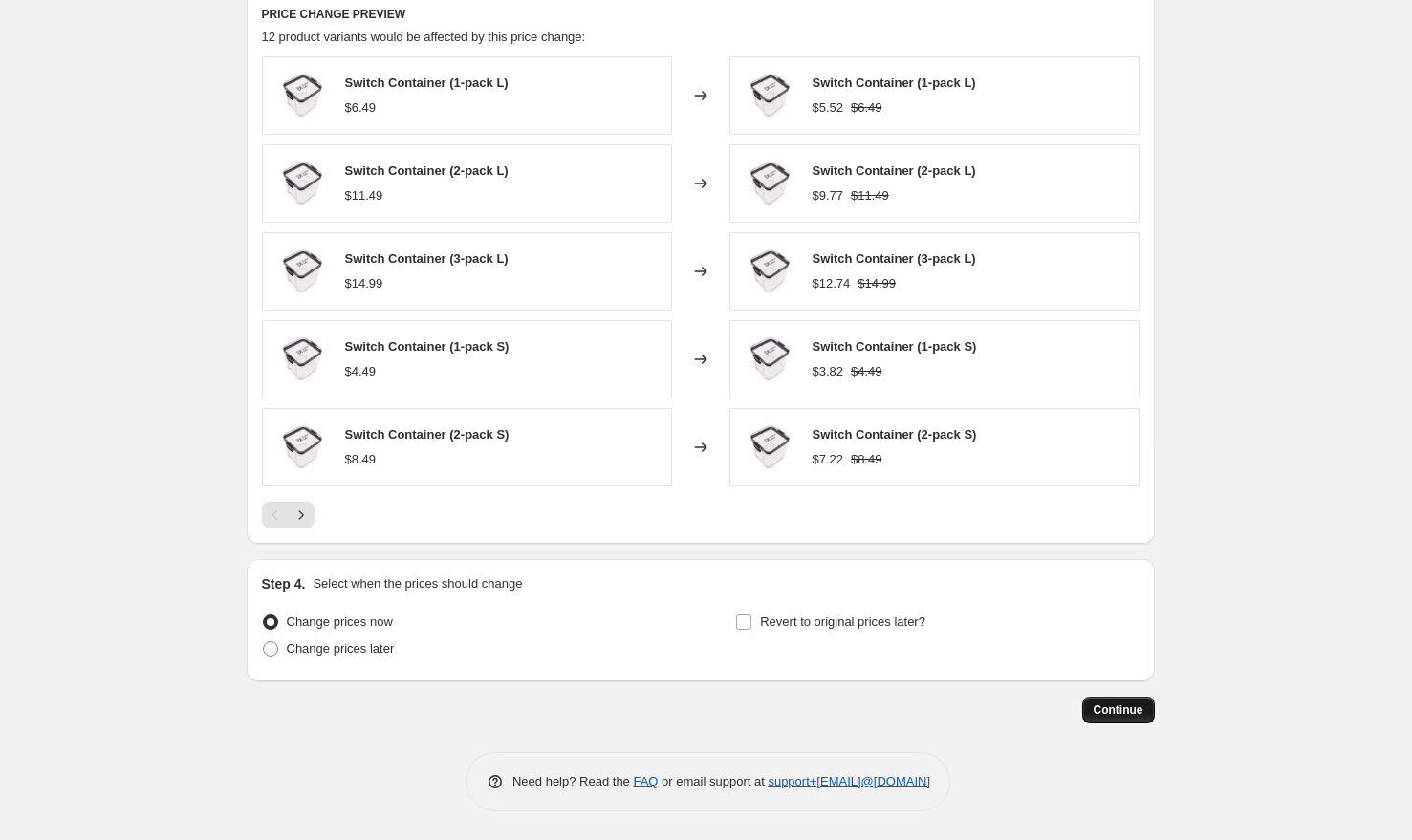 click on "Continue" at bounding box center (1119, 710) 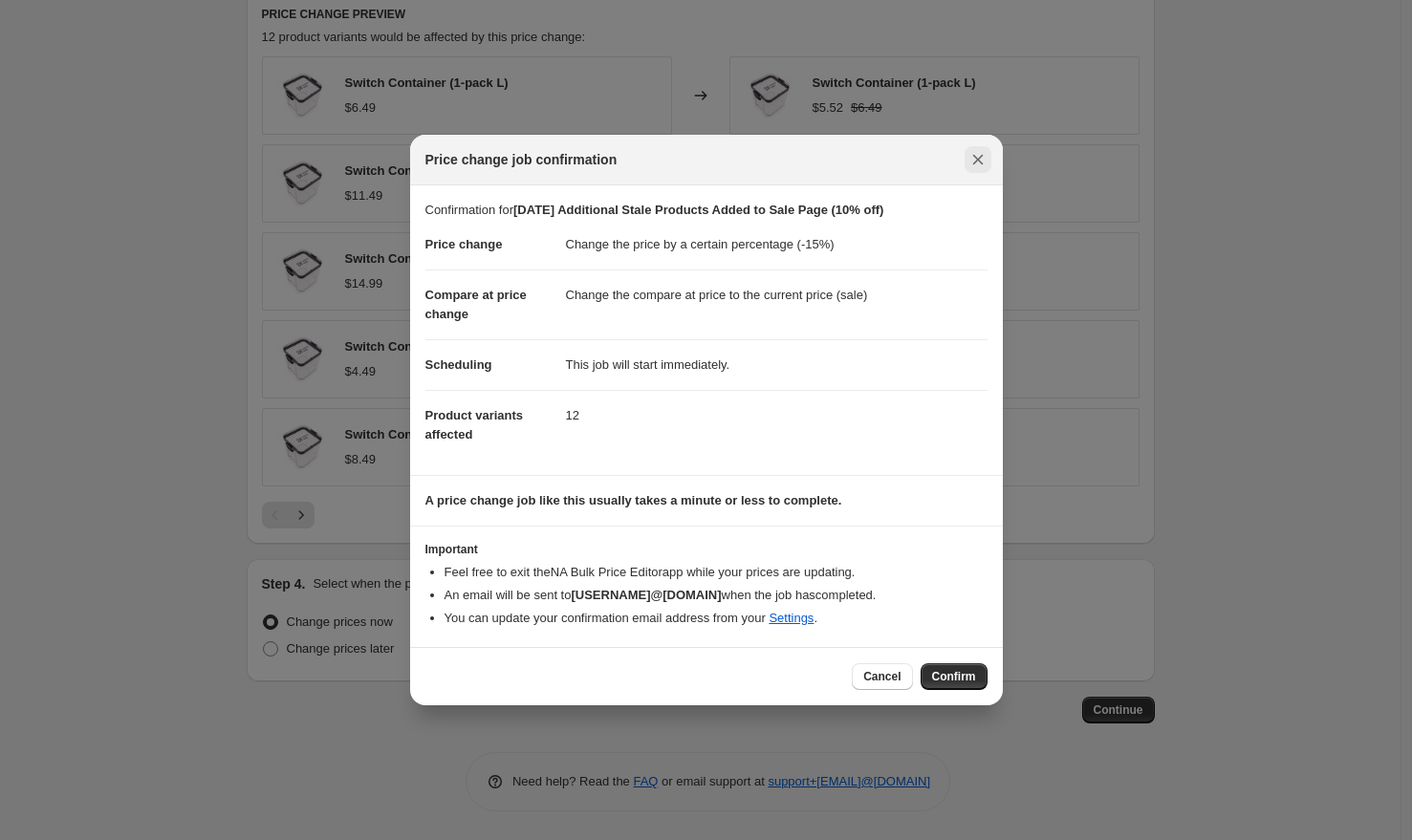 click 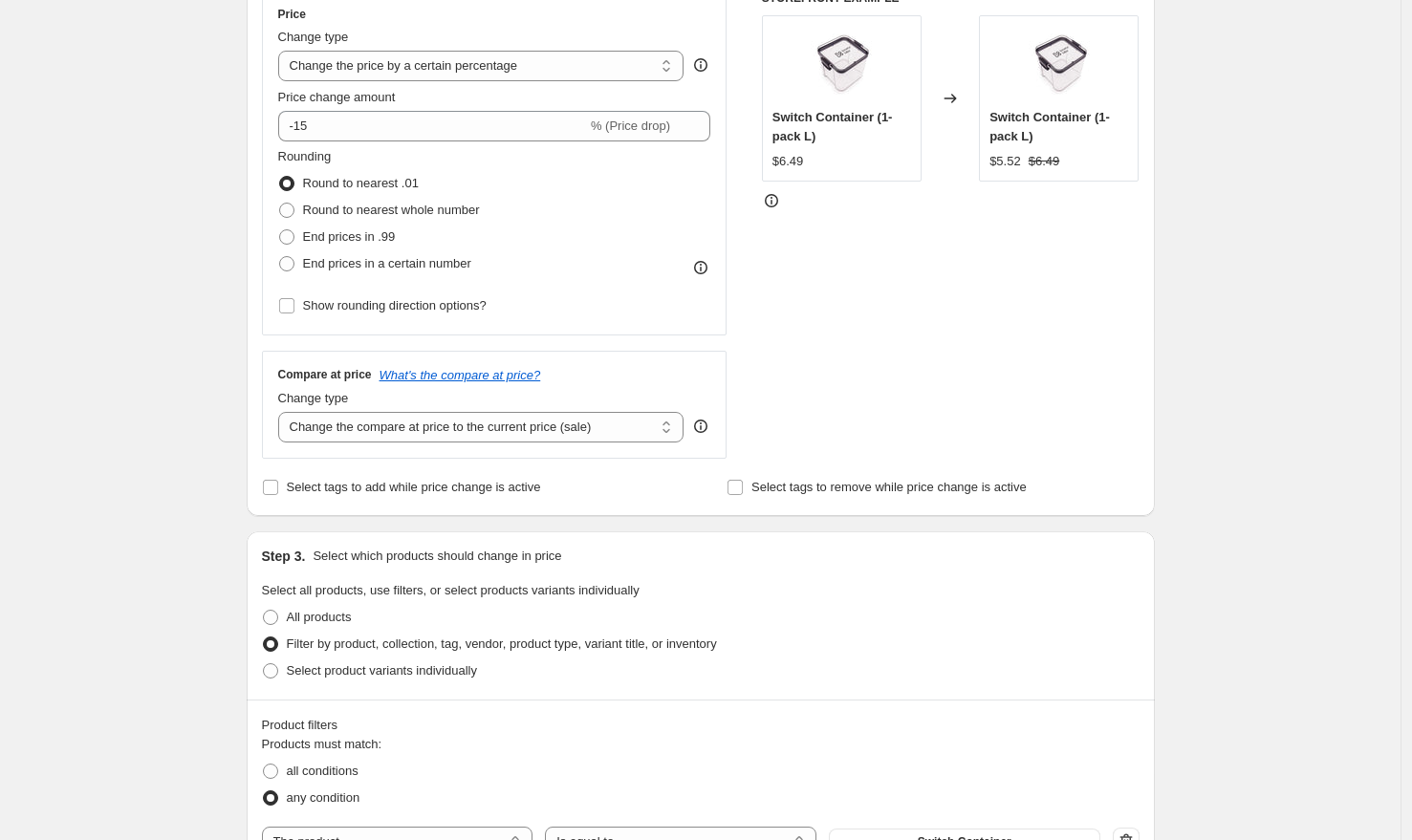 scroll, scrollTop: 443, scrollLeft: 0, axis: vertical 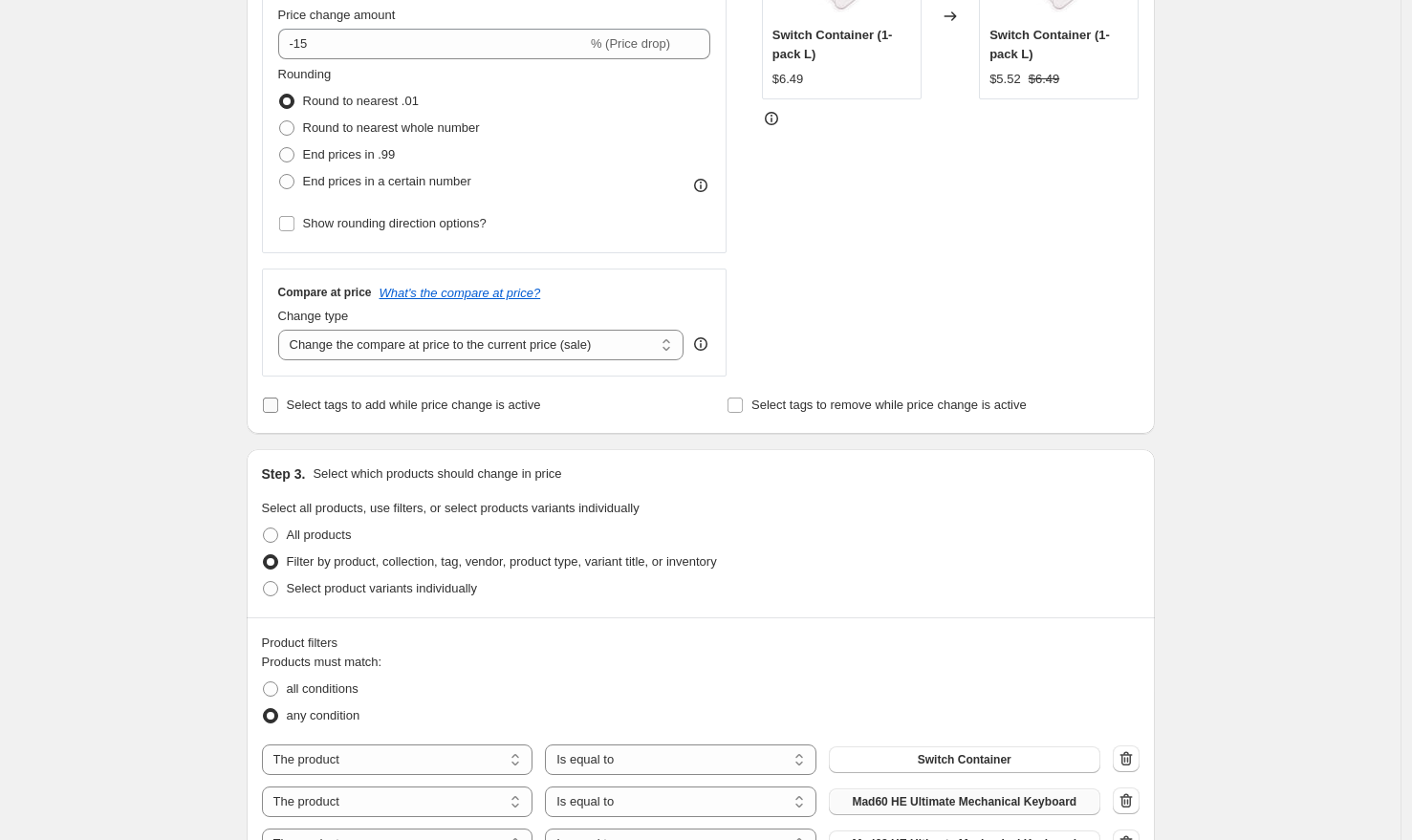 click on "Select tags to add while price change is active" at bounding box center [414, 404] 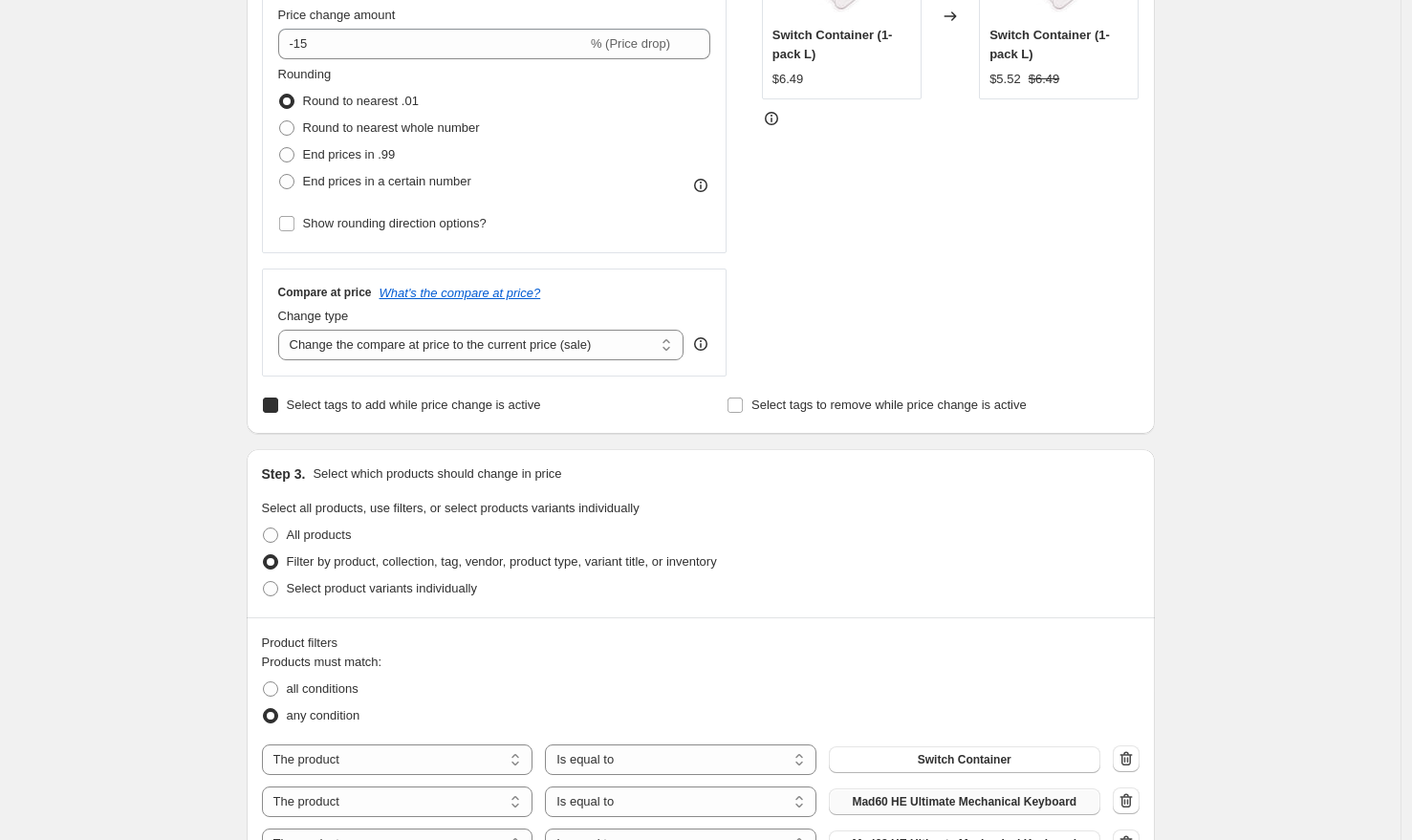 checkbox on "true" 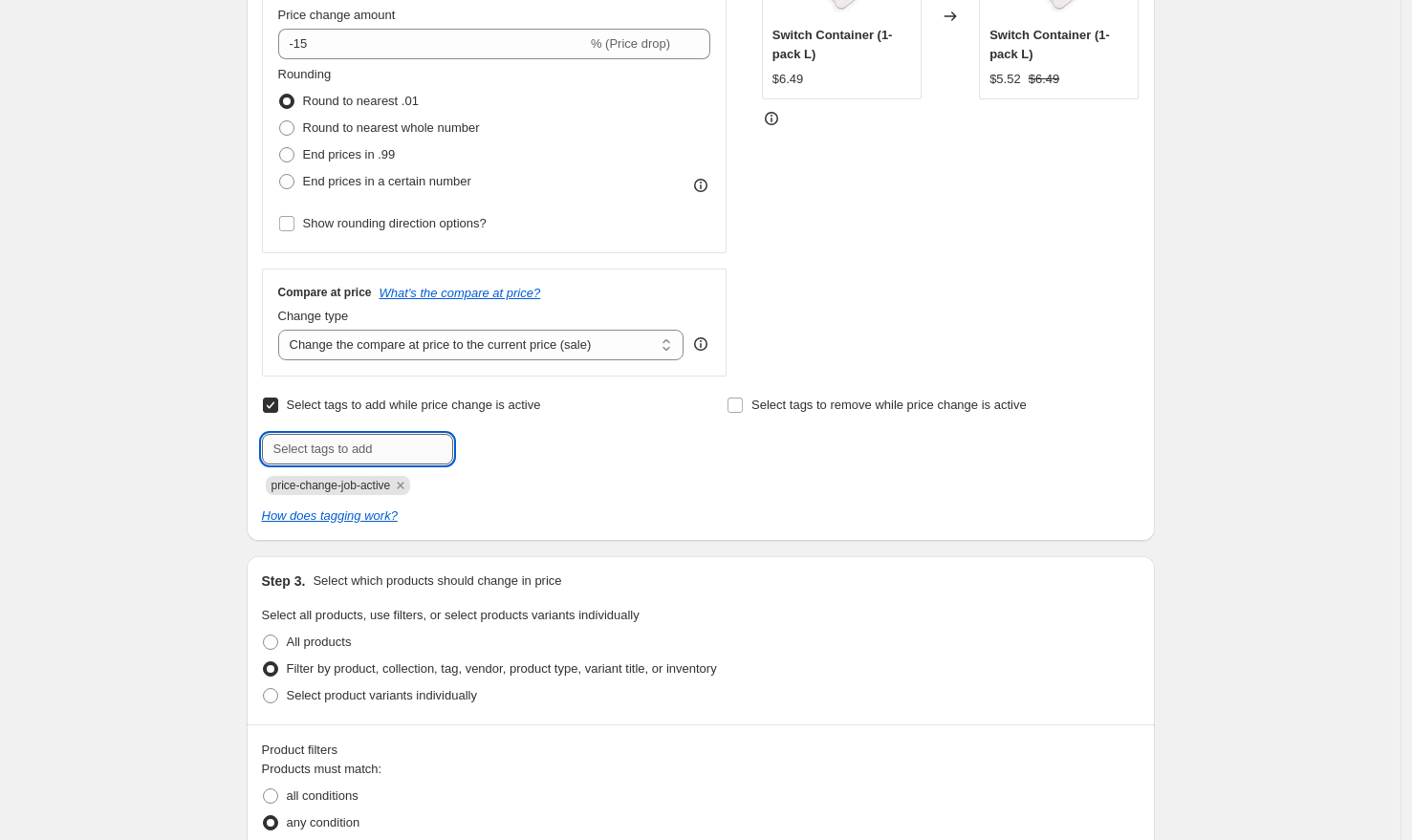 click at bounding box center (358, 449) 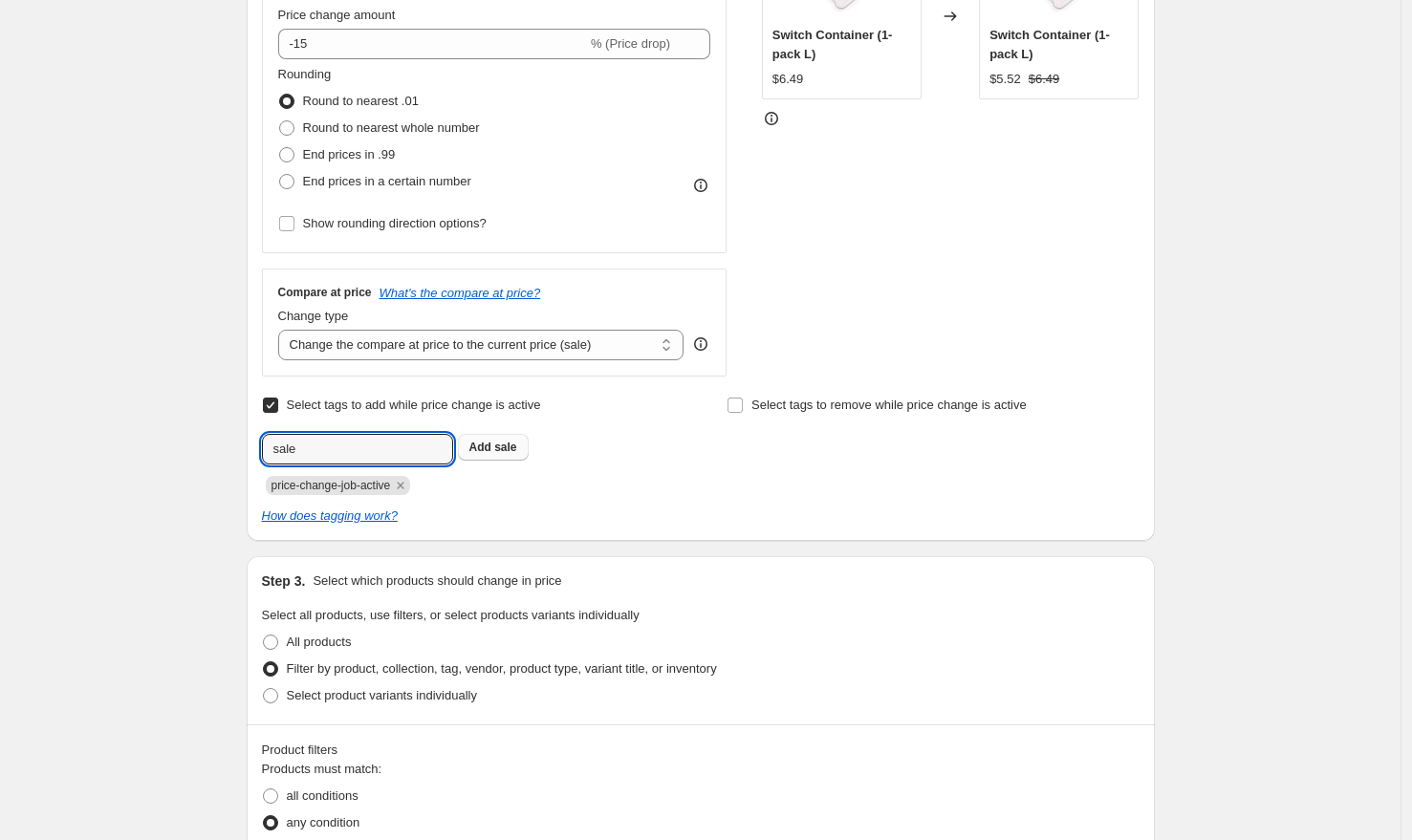 type on "sale" 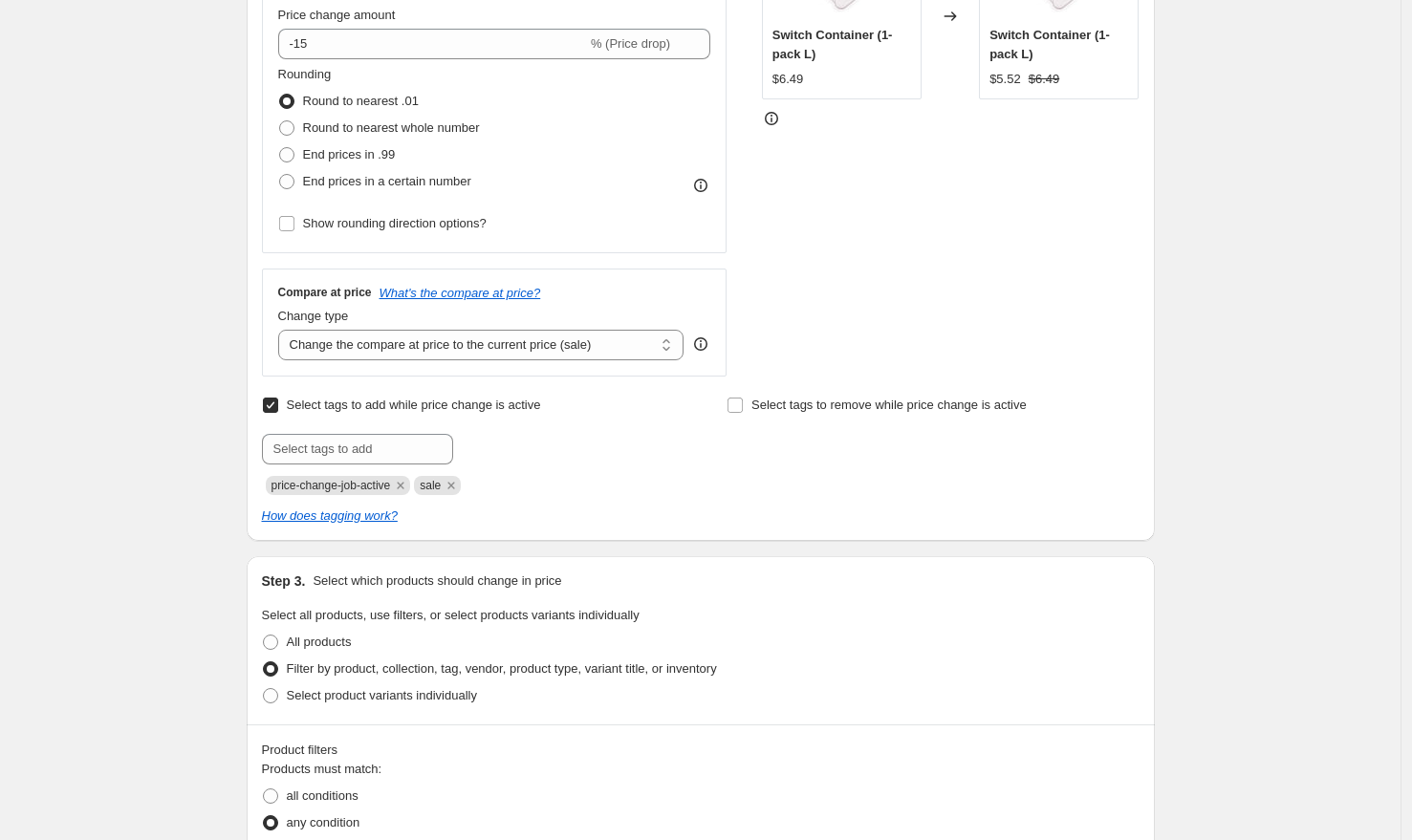 click on "Create new price change job. This page is ready Create new price change job Draft Step 1. Optionally give your price change job a title (eg "March 30% off sale on boots") [DATE] Additional Stale Products Added to Sale Page (10% off) This title is just for internal use, customers won't see it Step 2. Select how the prices should change Use bulk price change rules Set product prices individually Use CSV upload Price Change type Change the price to a certain amount Change the price by a certain amount Change the price by a certain percentage Change the price to the current compare at price (price before sale) Change the price by a certain amount relative to the compare at price Change the price by a certain percentage relative to the compare at price Don't change the price Change the price by a certain percentage relative to the cost per item Change price to certain cost margin Change the price by a certain percentage Price change amount -15 % (Price drop) Rounding Round to nearest .01 End prices in .99 $6.49" at bounding box center [701, 742] 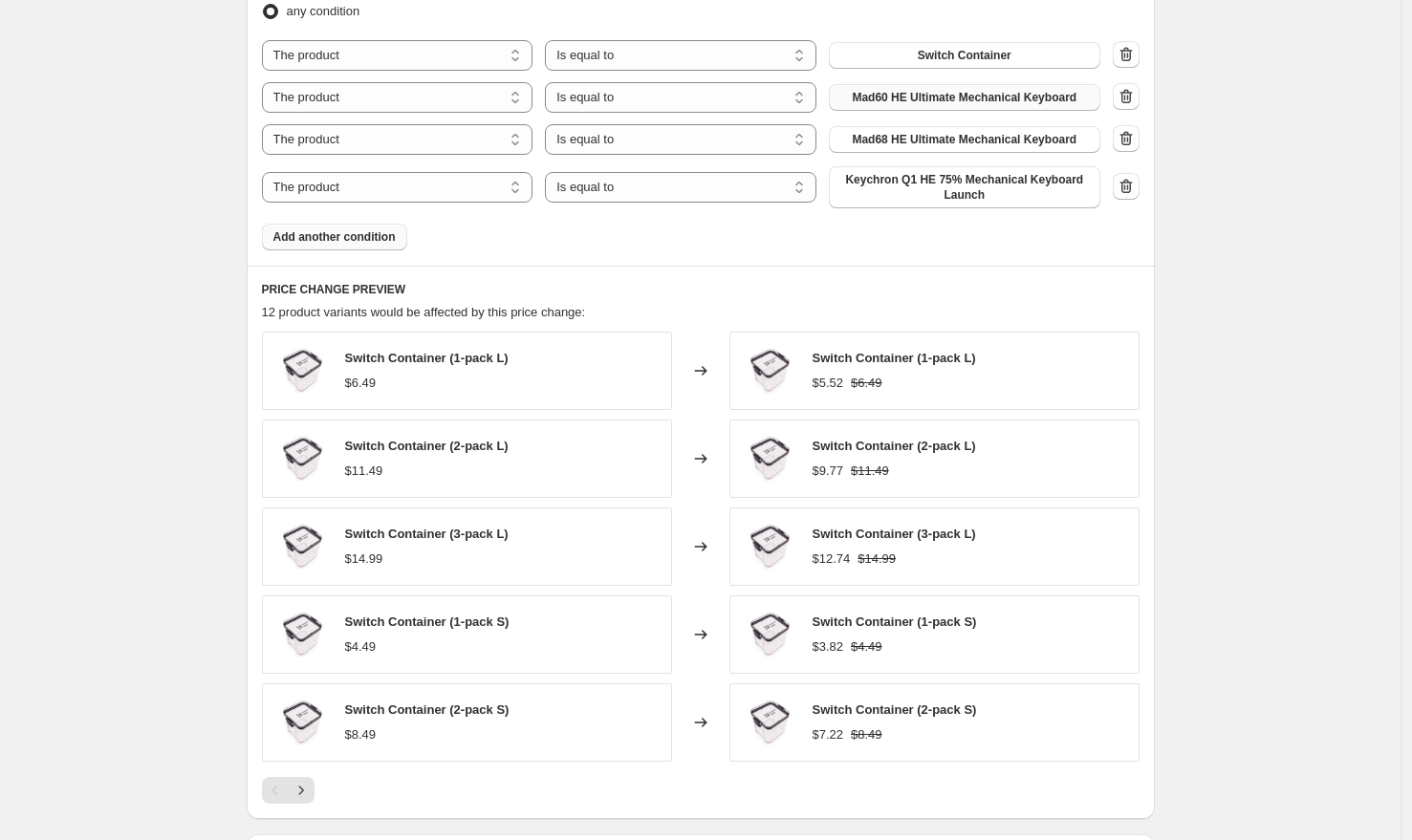 scroll, scrollTop: 1530, scrollLeft: 0, axis: vertical 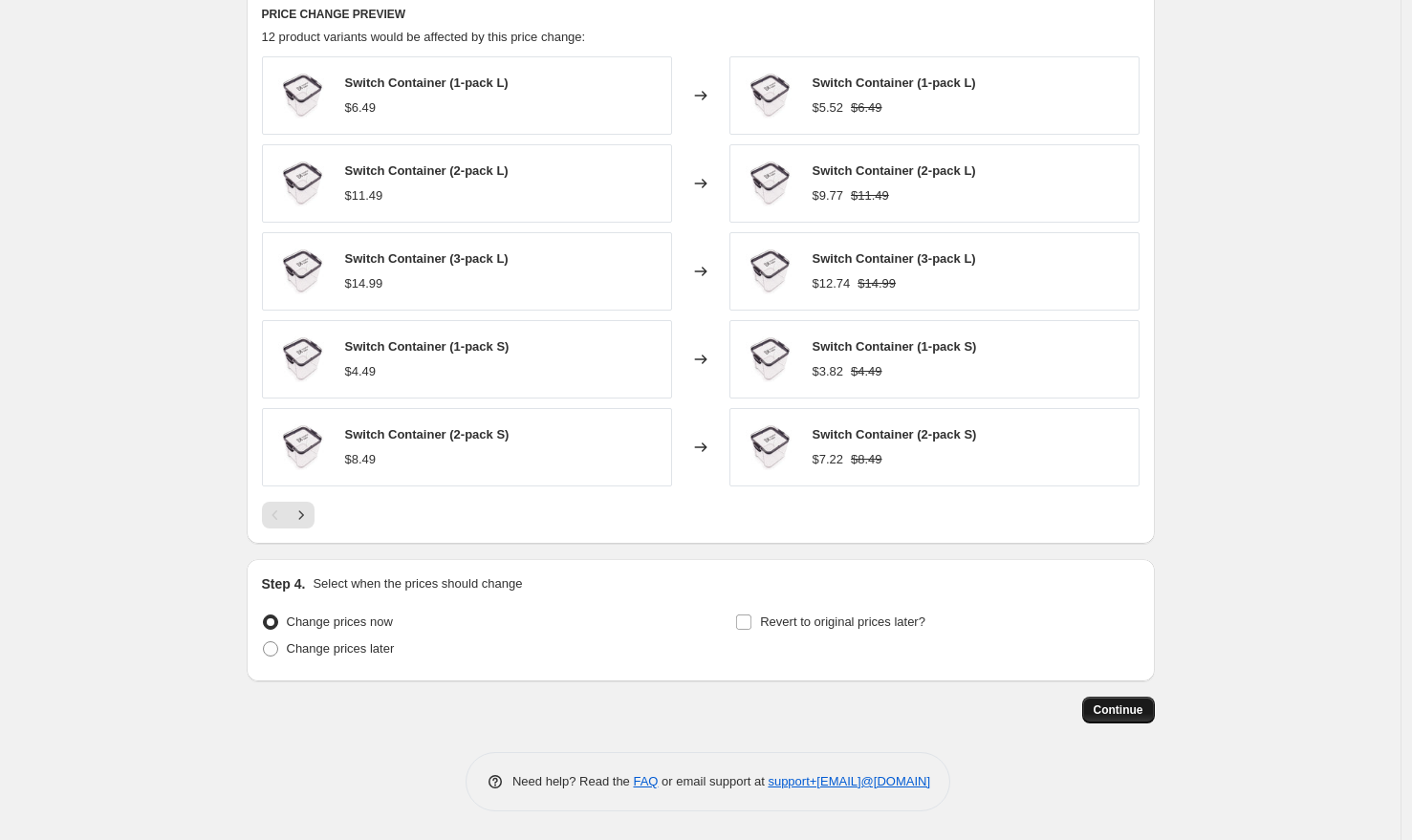 click on "Continue" at bounding box center (1119, 710) 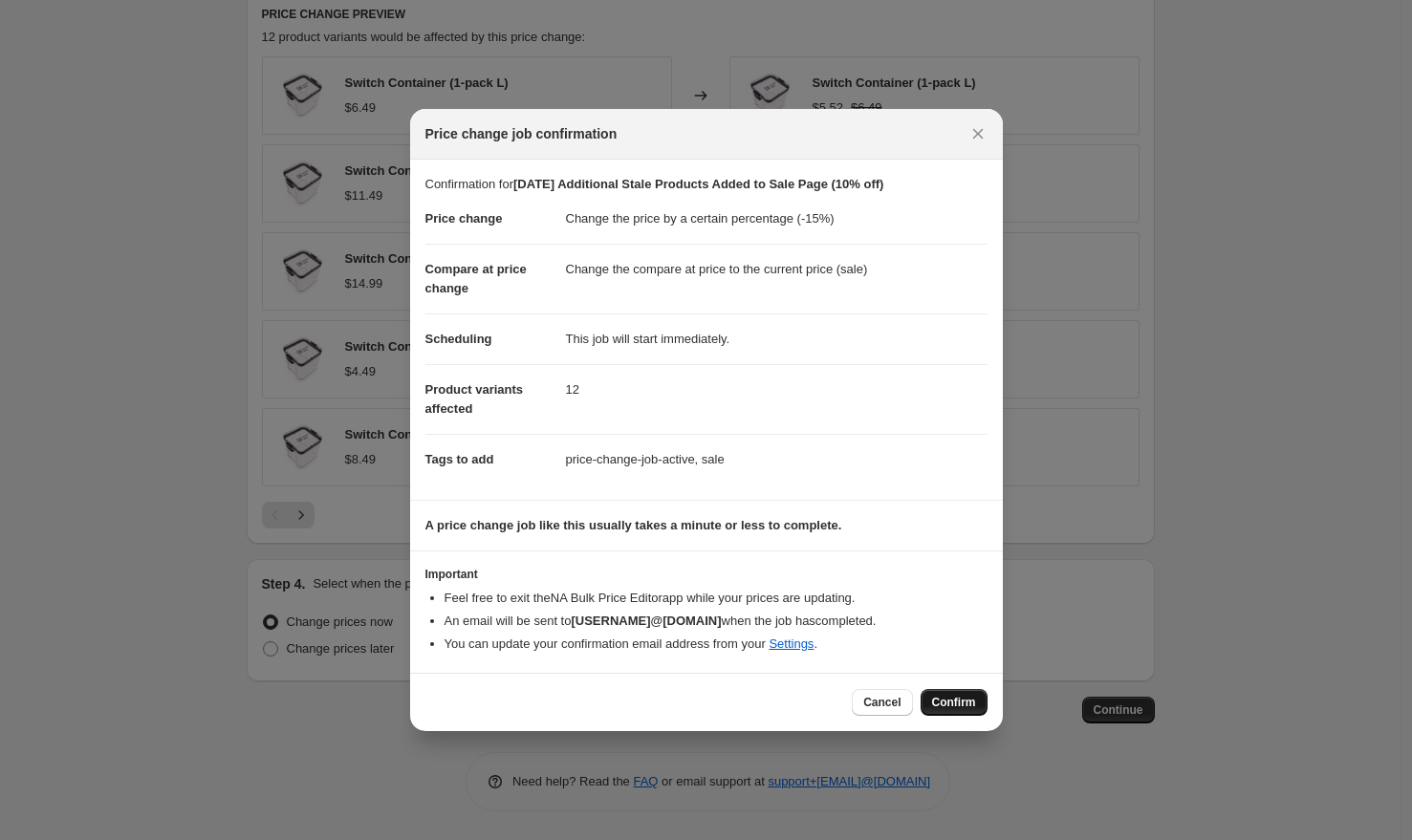 click on "Confirm" at bounding box center [954, 702] 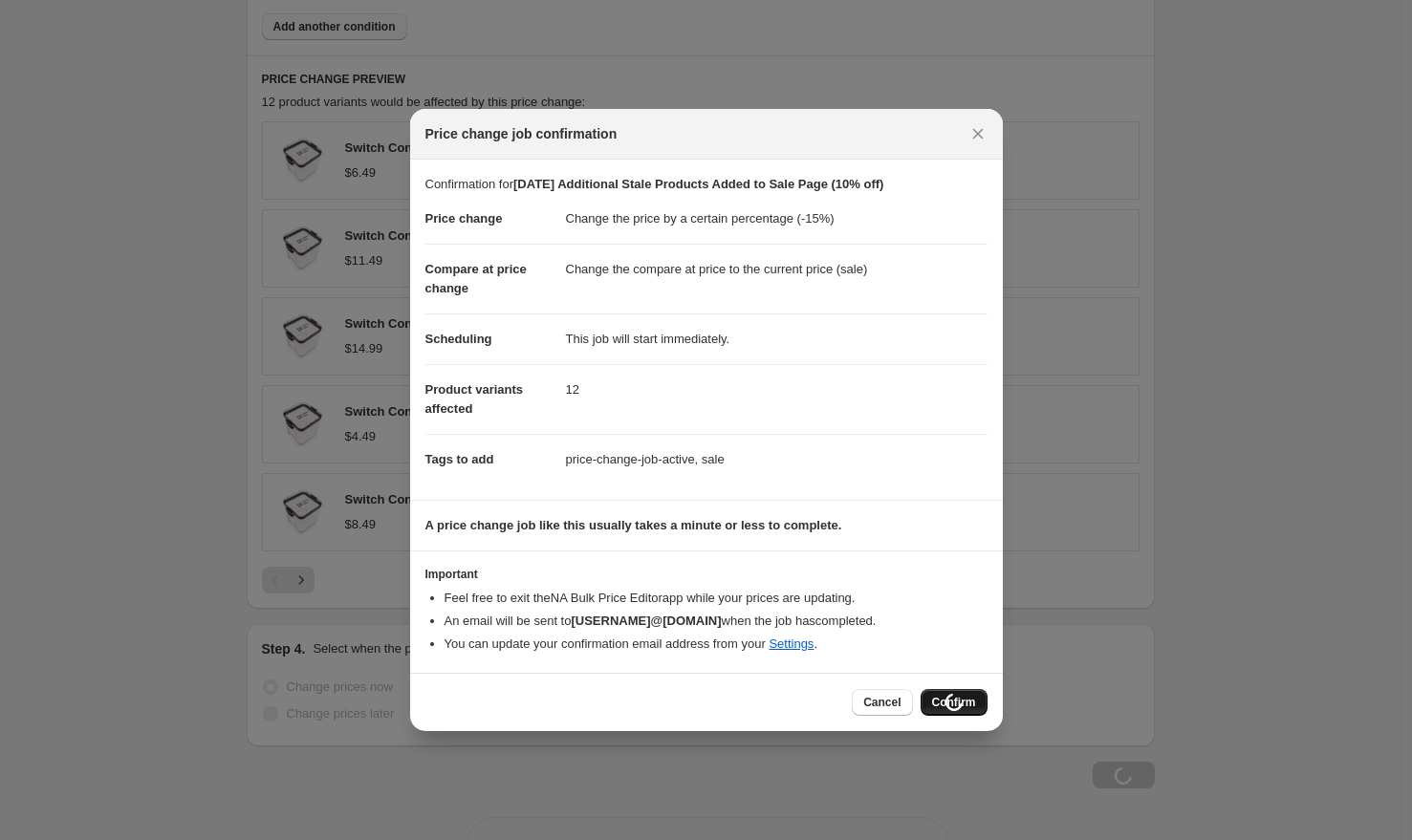 type on "[DATE] Additional Stale Products Added to Sale Page (10% off)" 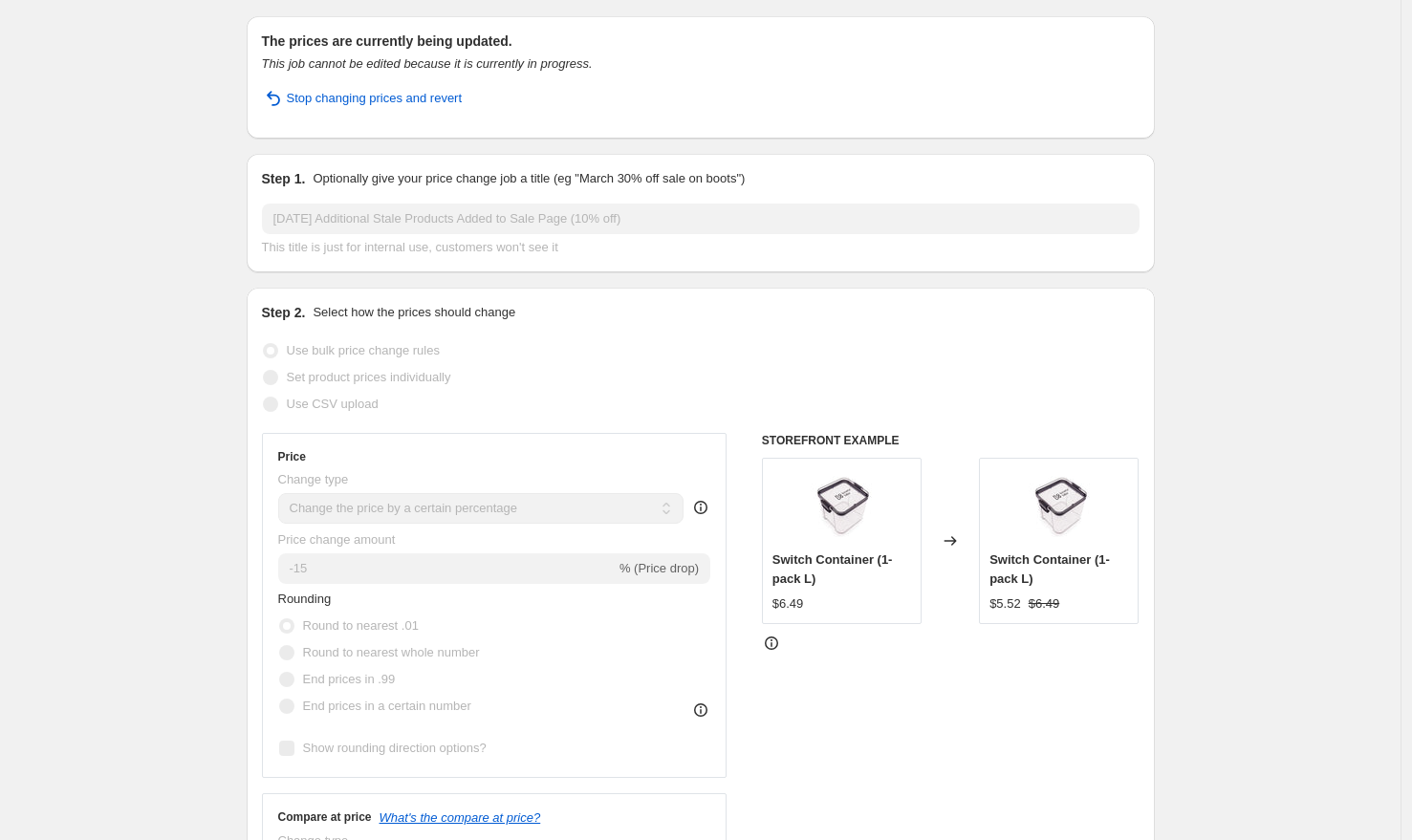 scroll, scrollTop: 0, scrollLeft: 0, axis: both 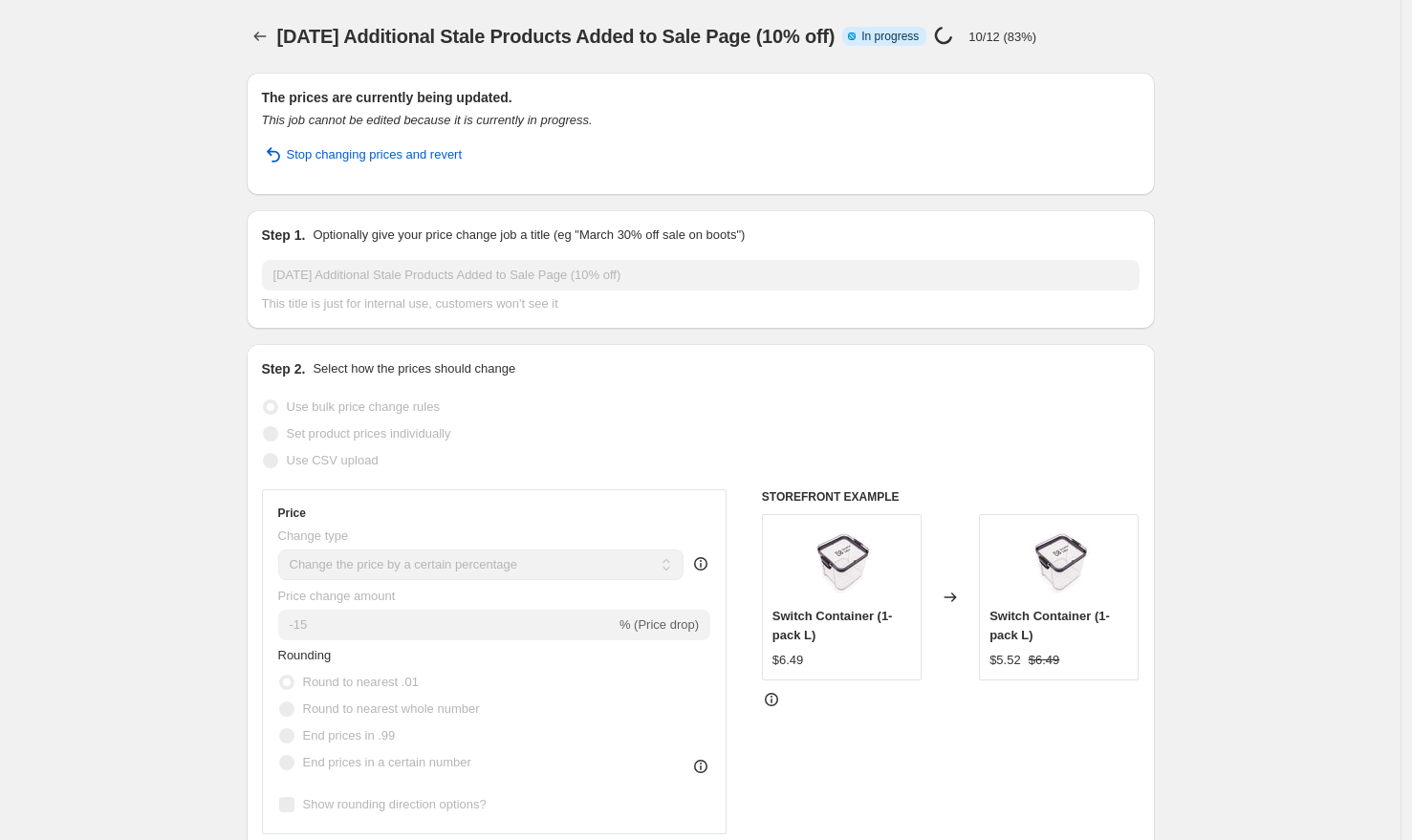 select on "percentage" 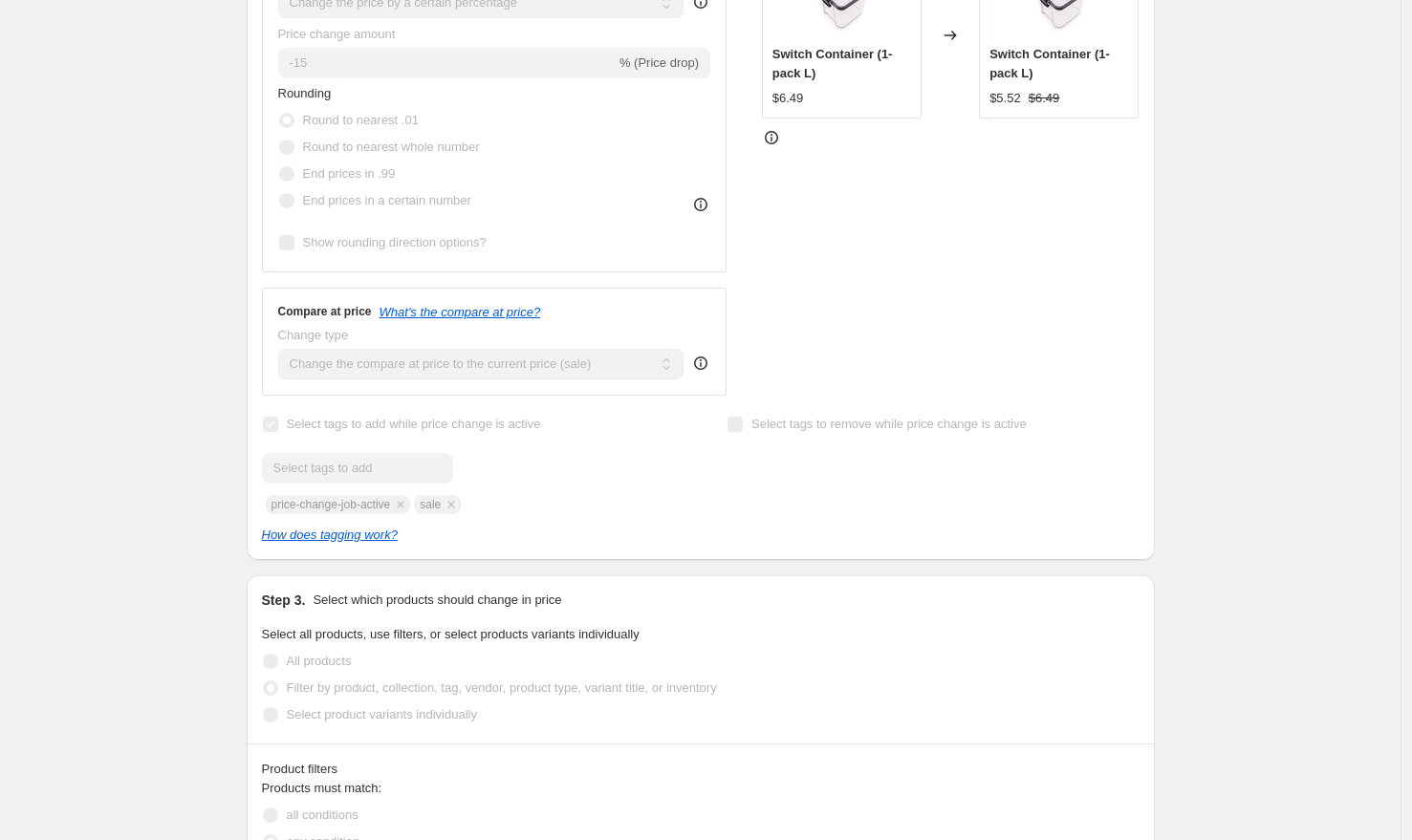 scroll, scrollTop: 0, scrollLeft: 0, axis: both 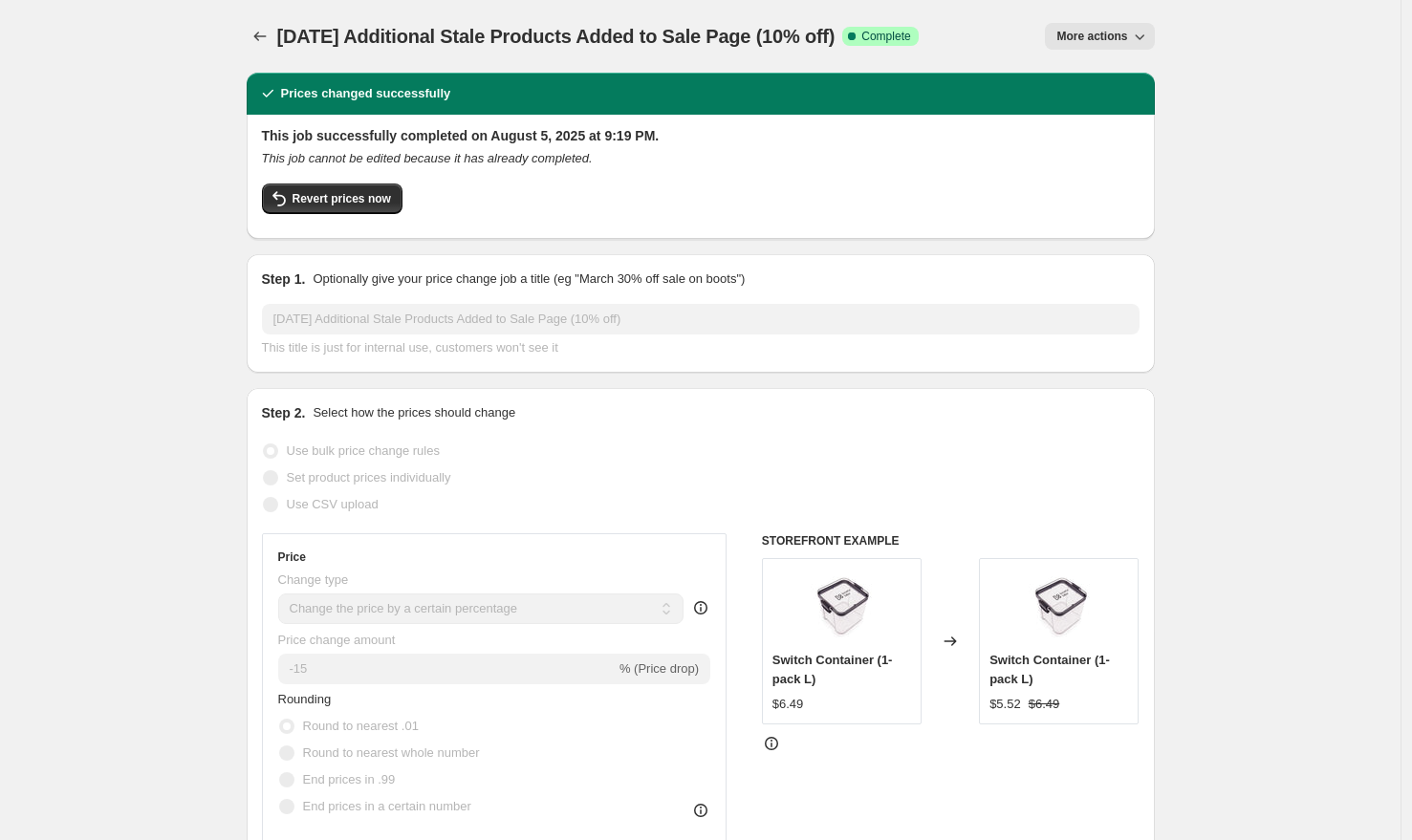 click on "This job successfully completed on August 5, 2025 at 9:19 PM. This job cannot be edited because it has already completed. Revert prices now Step 1. Optionally give your price change job a title (eg "March 30% off sale on boots") [DATE] Additional Stale Products Added to Sale Page (10% off) This title is just for internal use, customers won't see it Step 2. Select how the prices should change Use bulk price change rules Set product prices individually Use CSV upload Price Change type Change the price to a certain amount Change the price by a certain amount Change the price by a certain percentage Change the price to the current compare at price (price before sale) Change the price by a certain amount relative to the compare at price Change the price by a certain percentage relative to the compare at price Don't change the price Change the price by a certain percentage relative to the cost per item Change price to certain cost margin Change the price by a certain percentage Price change amount -15 % (Price drop) Rounding Round to nearest .01 End prices in .99 $6.49" at bounding box center (701, 1255) 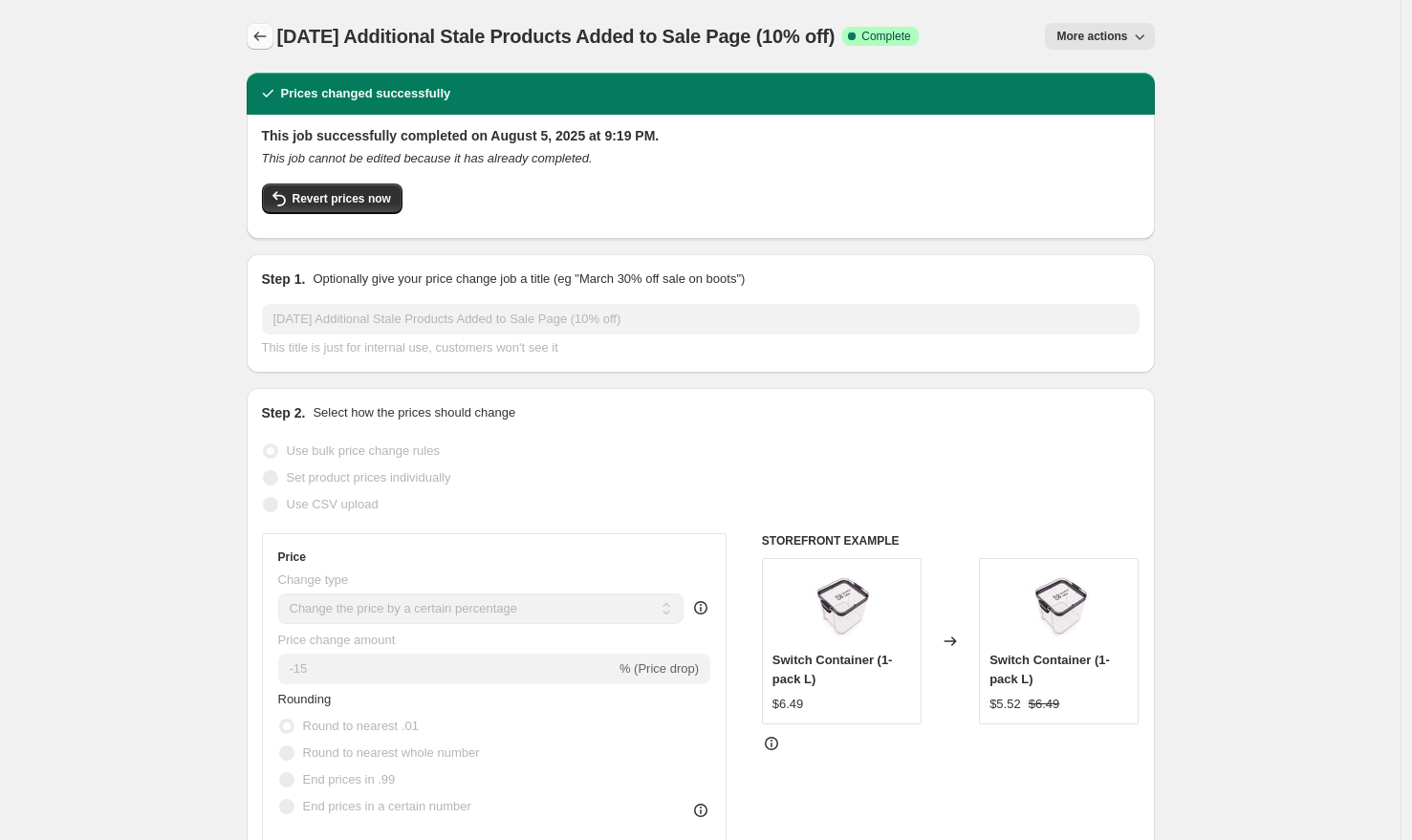 click 